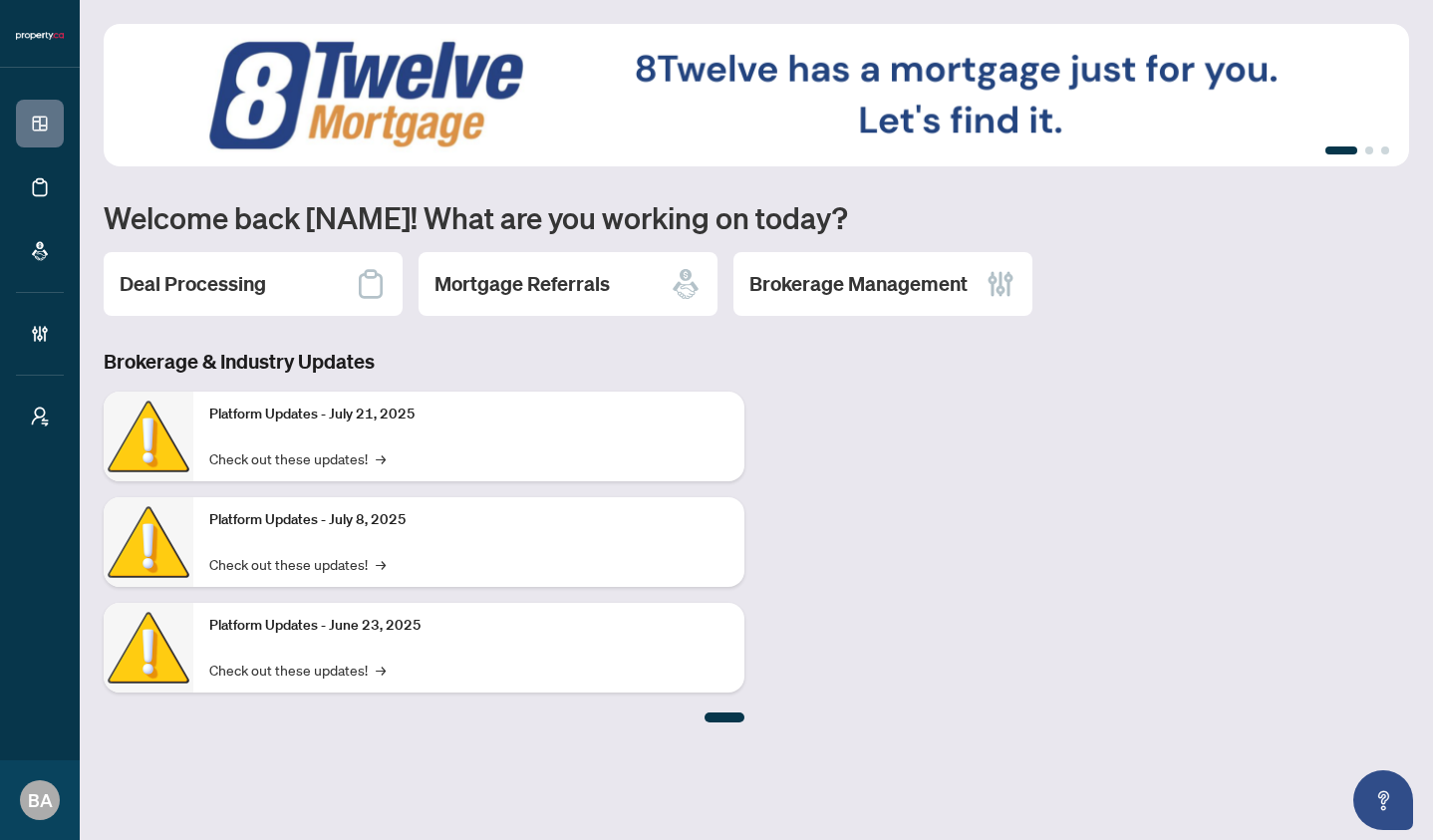 scroll, scrollTop: 0, scrollLeft: 0, axis: both 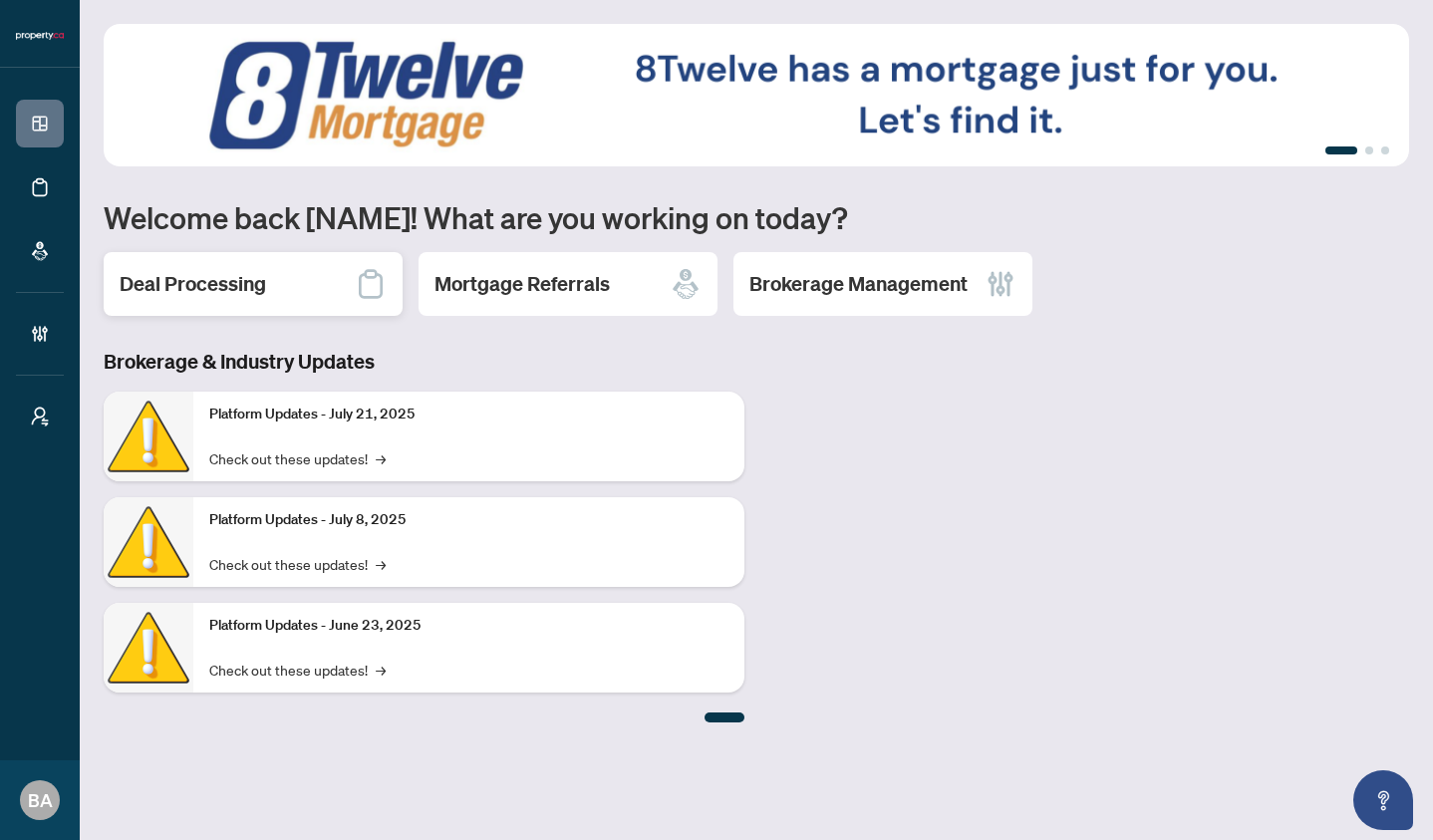 click on "Deal Processing" at bounding box center [192, 284] 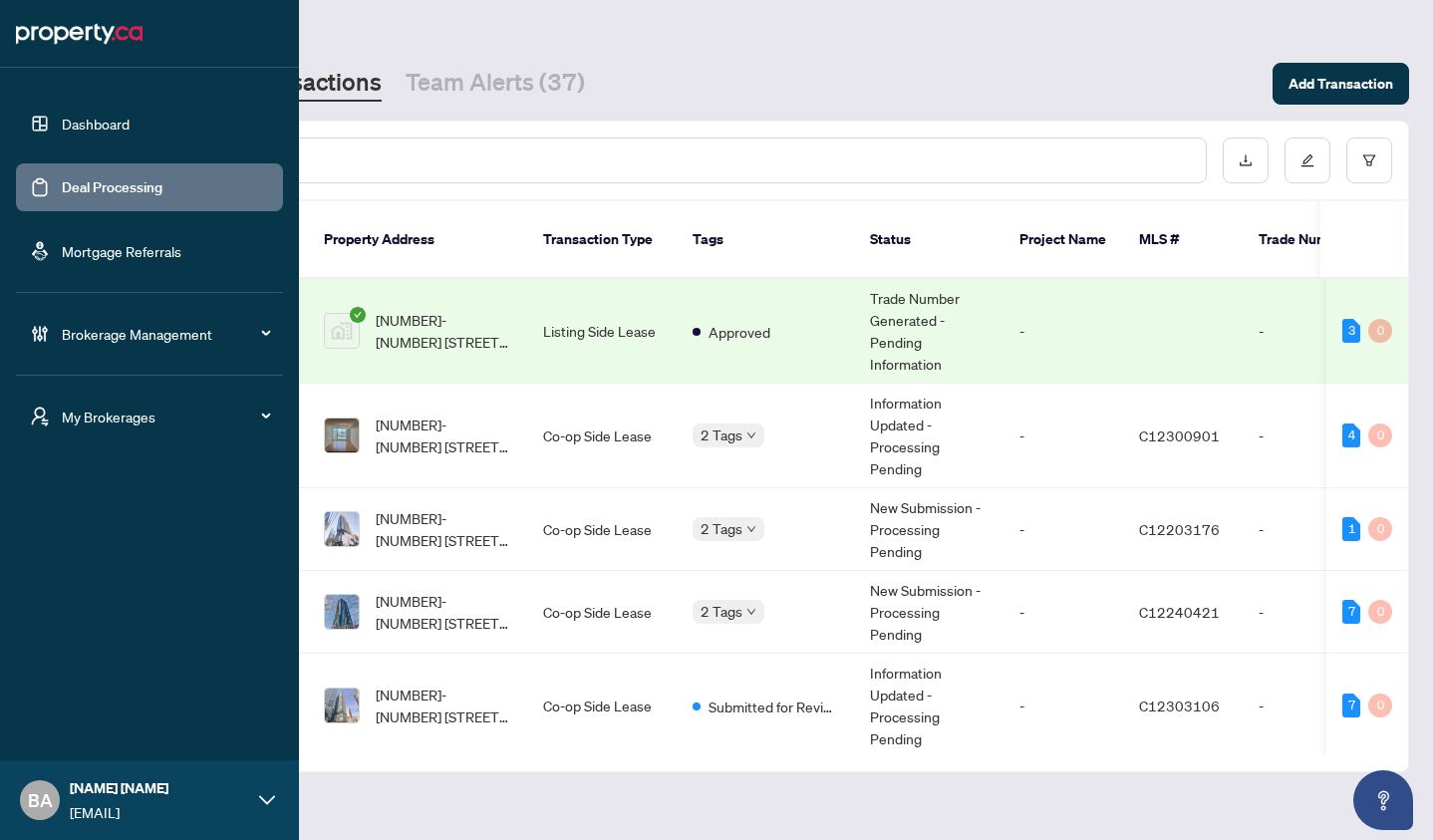 click on "Brokerage Management" at bounding box center [165, 334] 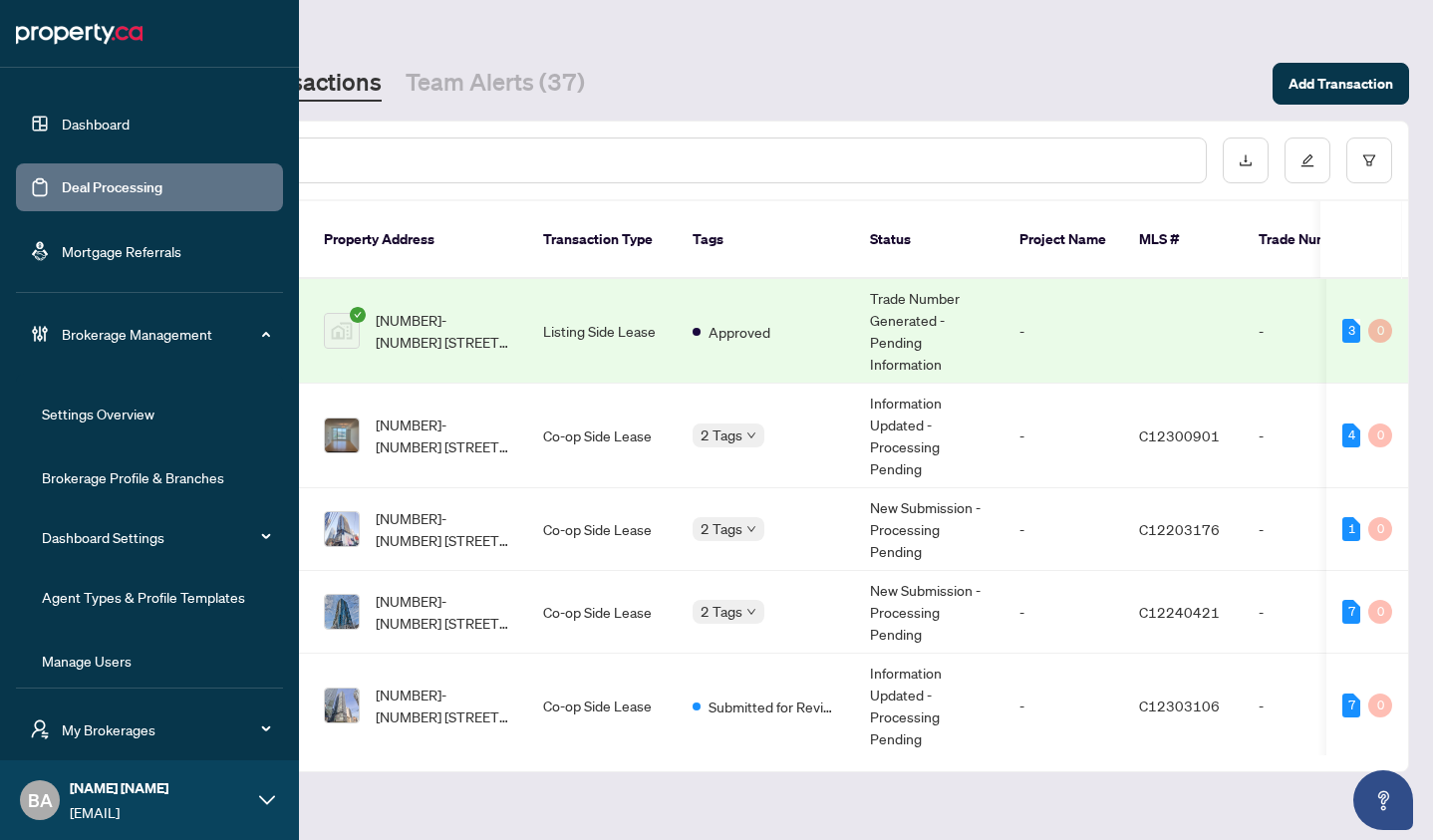 click on "Agent Types & Profile Templates" at bounding box center [143, 597] 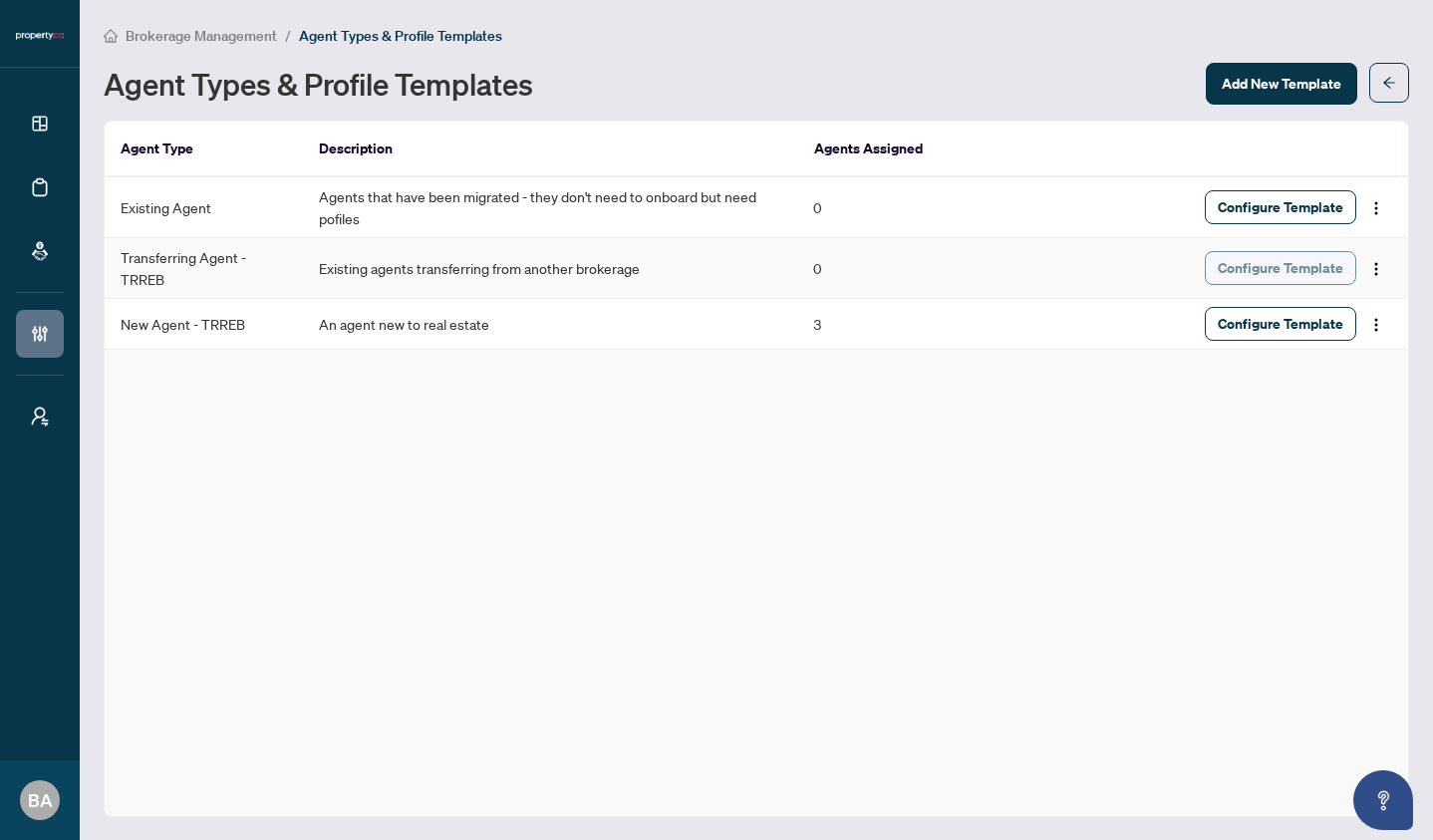 click on "Configure Template" at bounding box center [1281, 268] 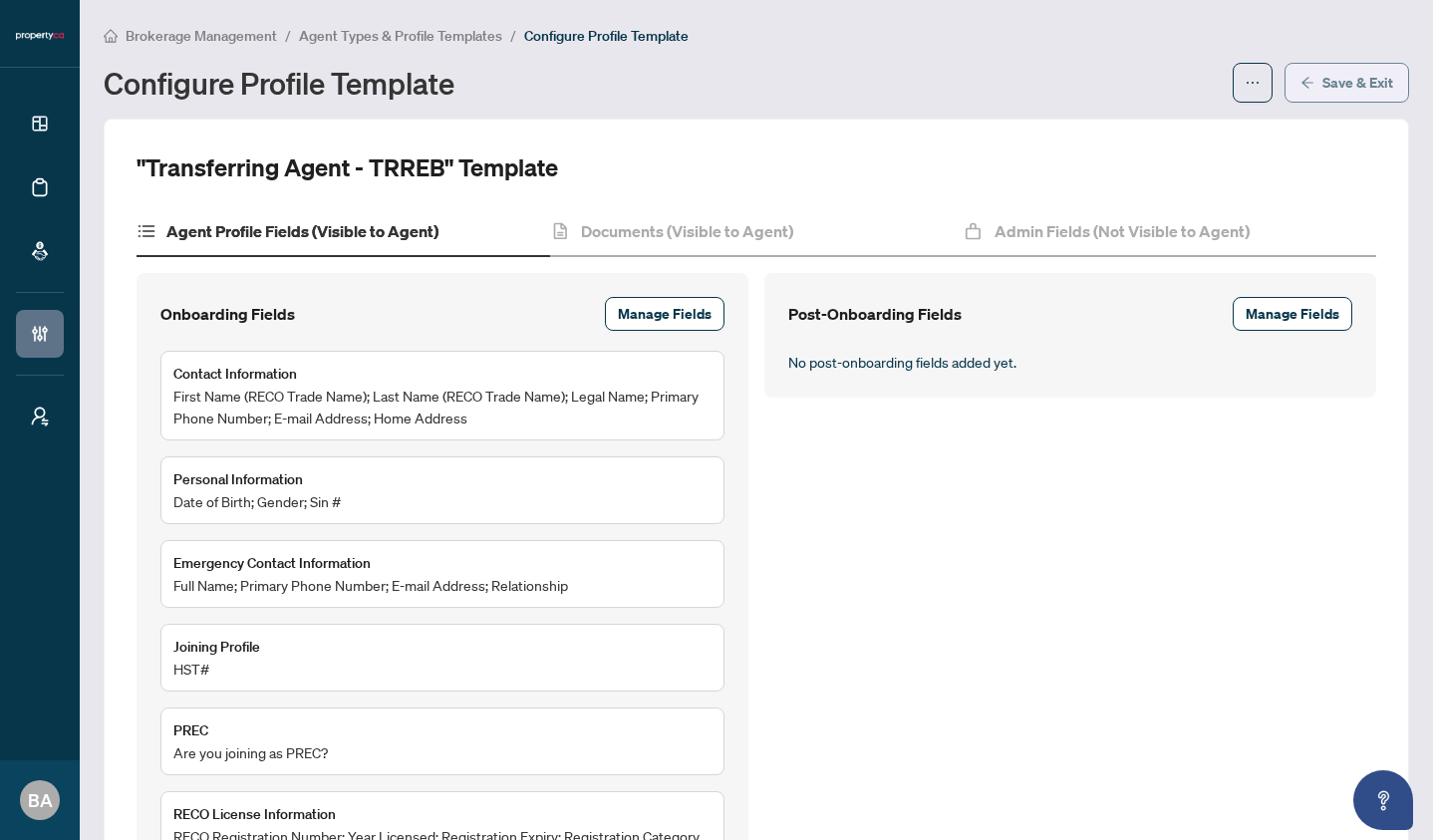 click on "Save & Exit" at bounding box center [1346, 83] 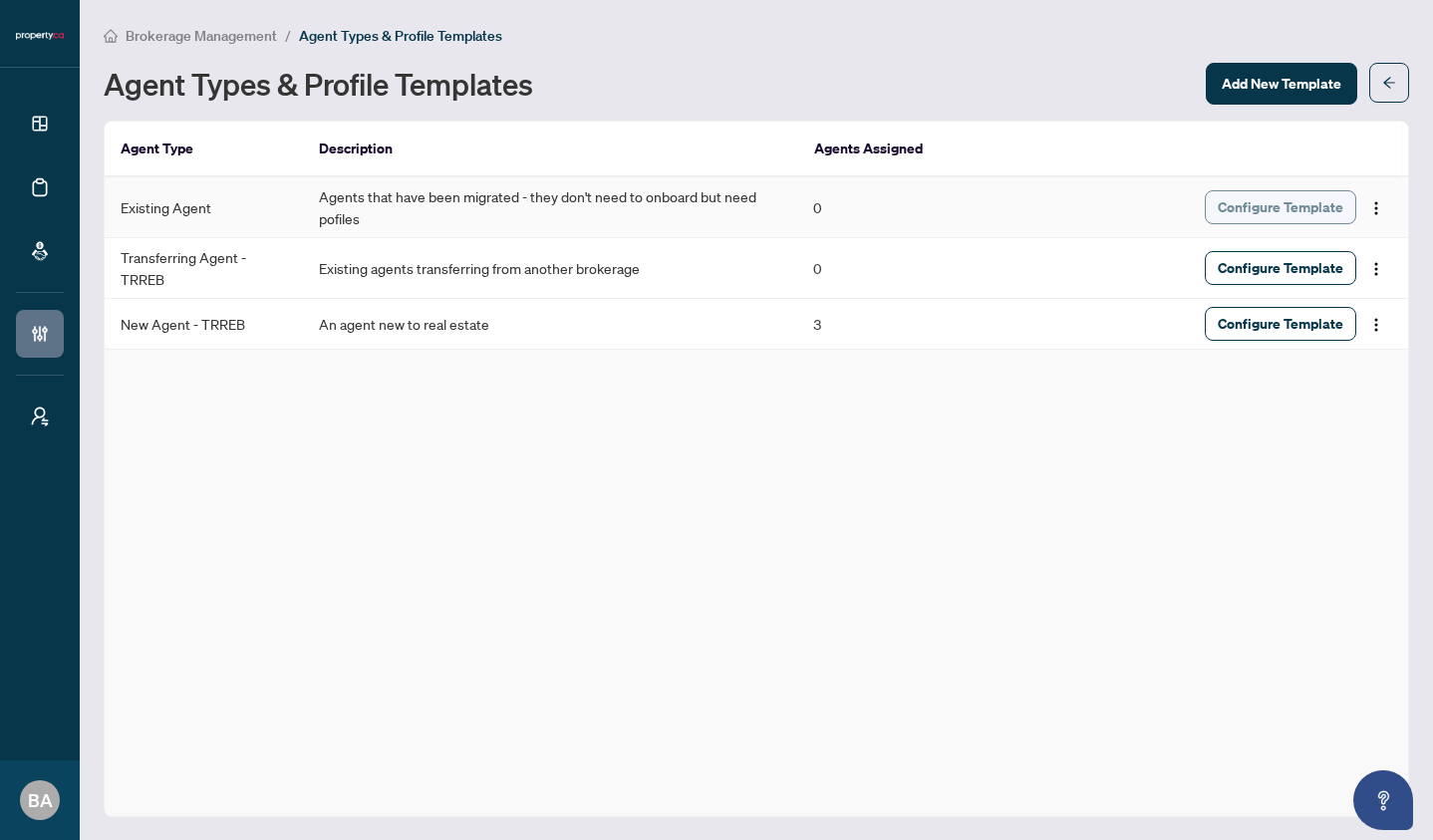 click on "Configure Template" at bounding box center (1281, 207) 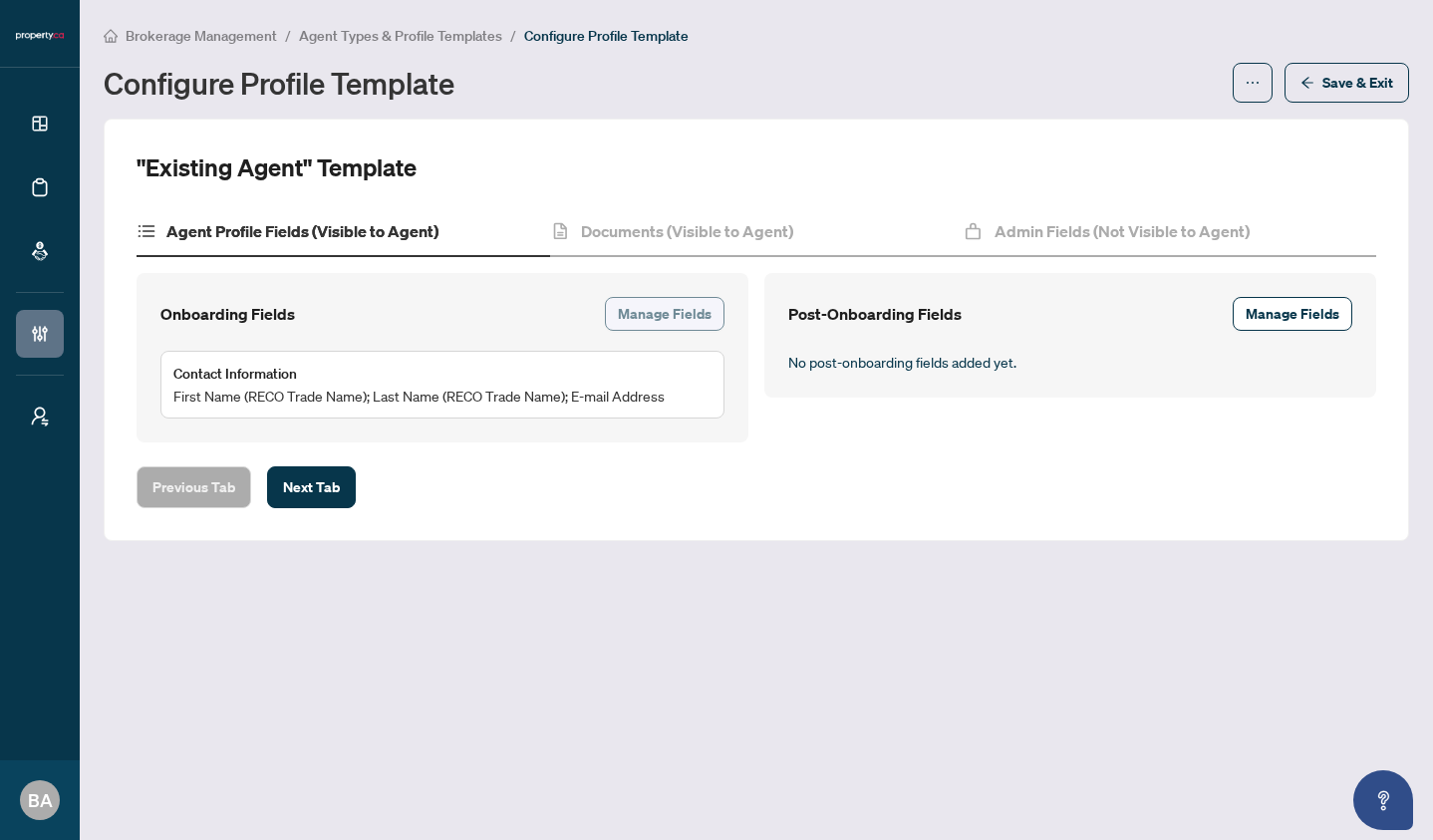 click on "Manage Fields" at bounding box center (665, 314) 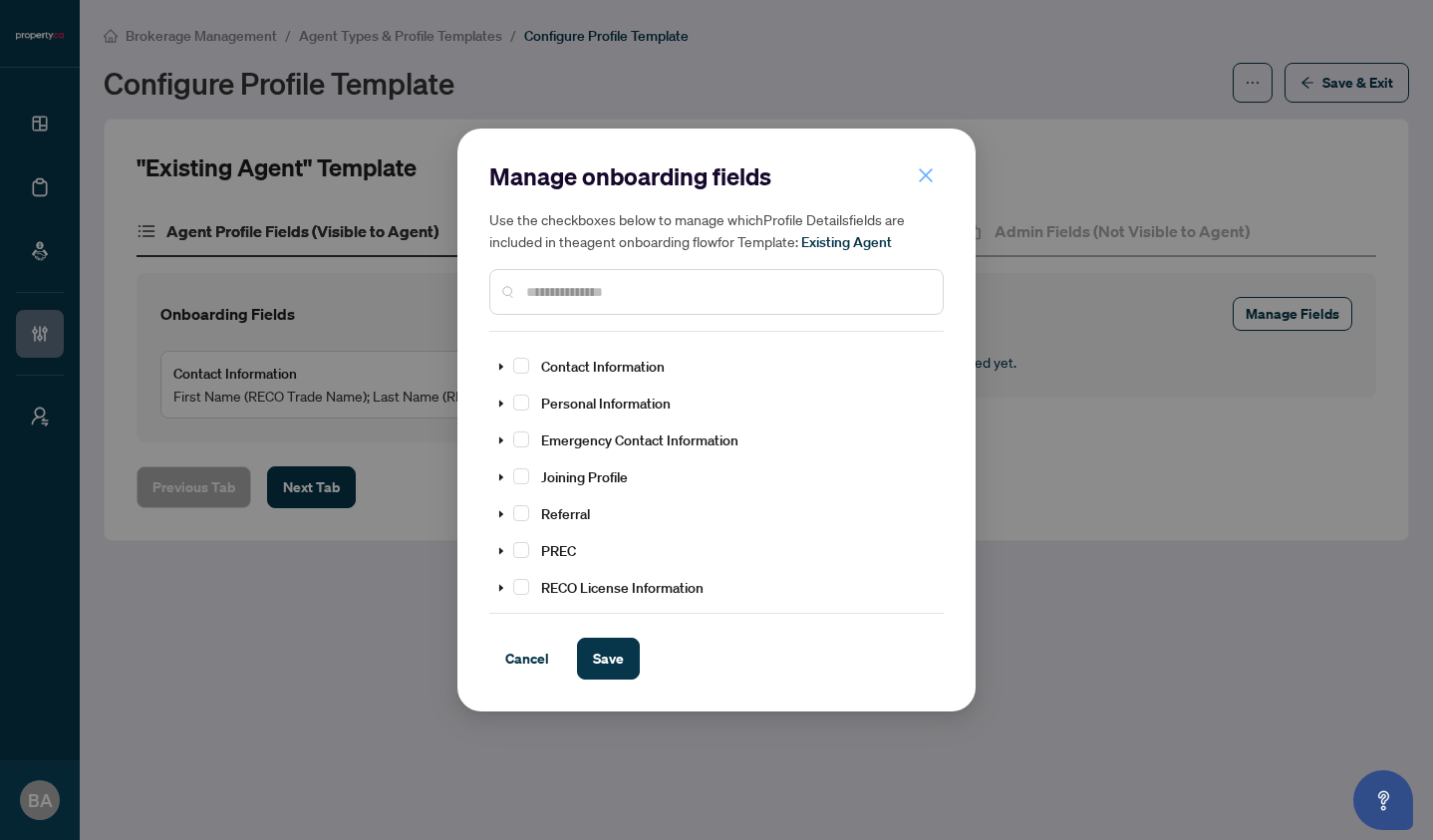 click 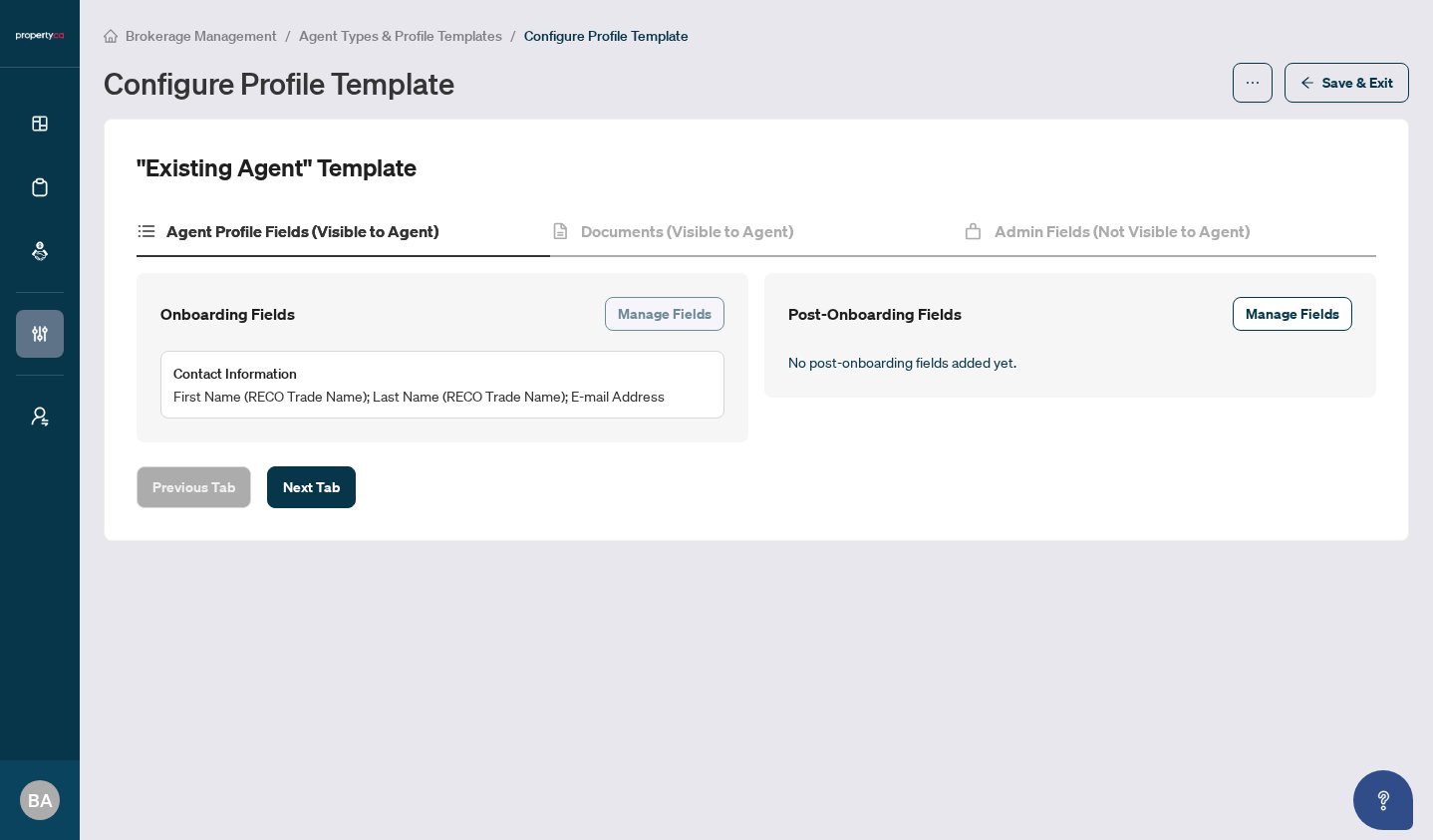 click on "Manage Fields" at bounding box center (665, 314) 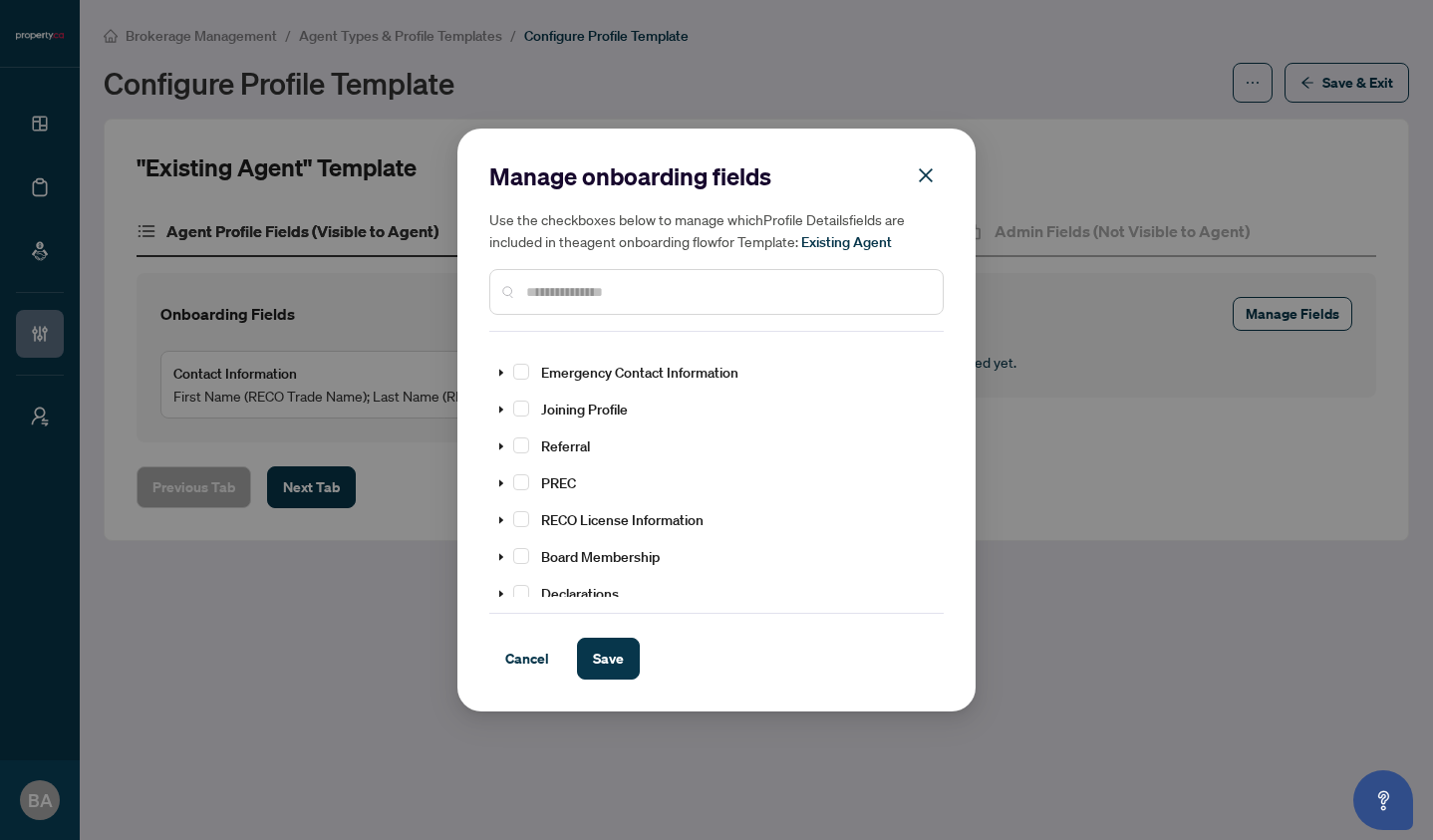 scroll, scrollTop: 0, scrollLeft: 0, axis: both 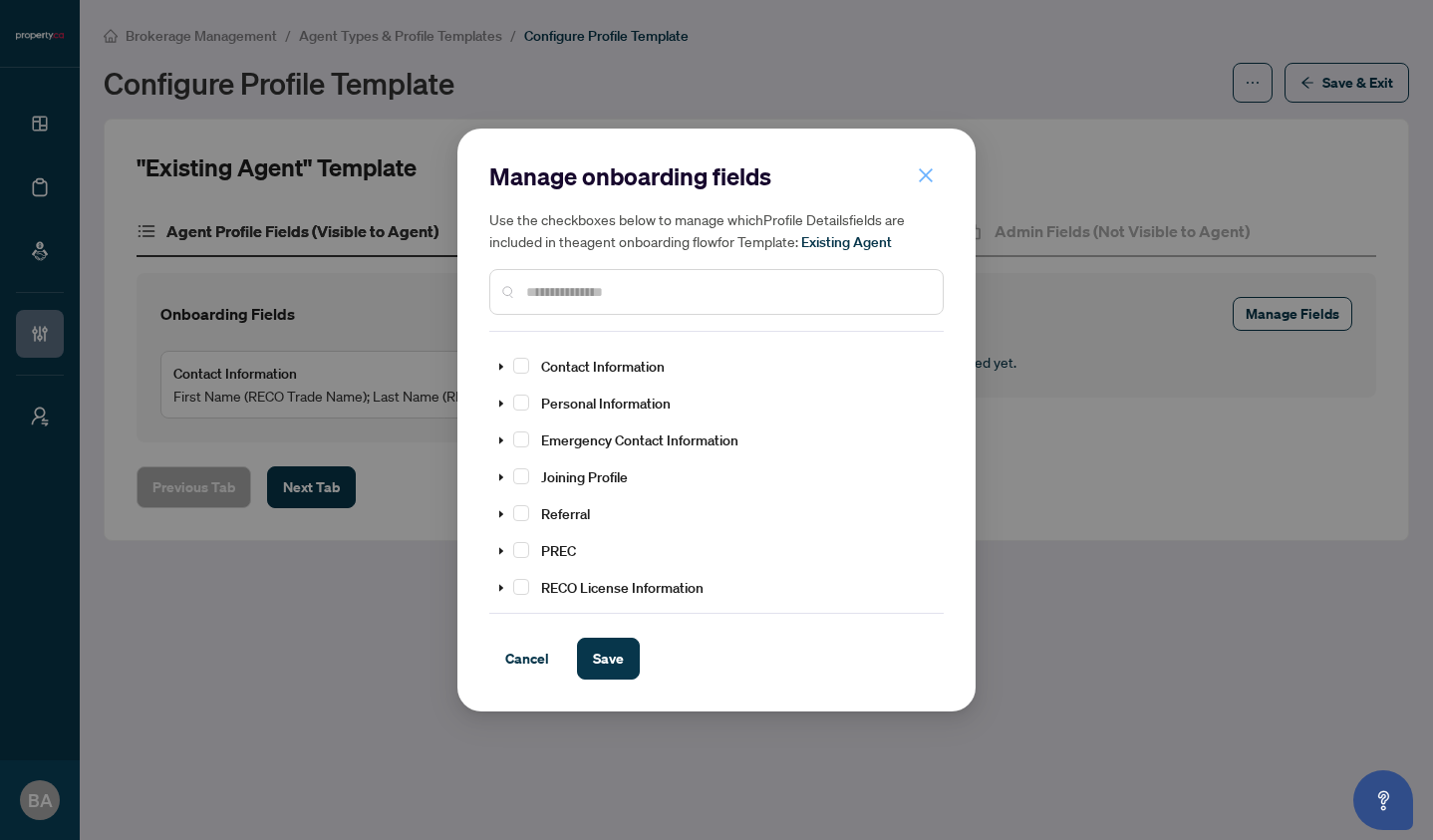 click 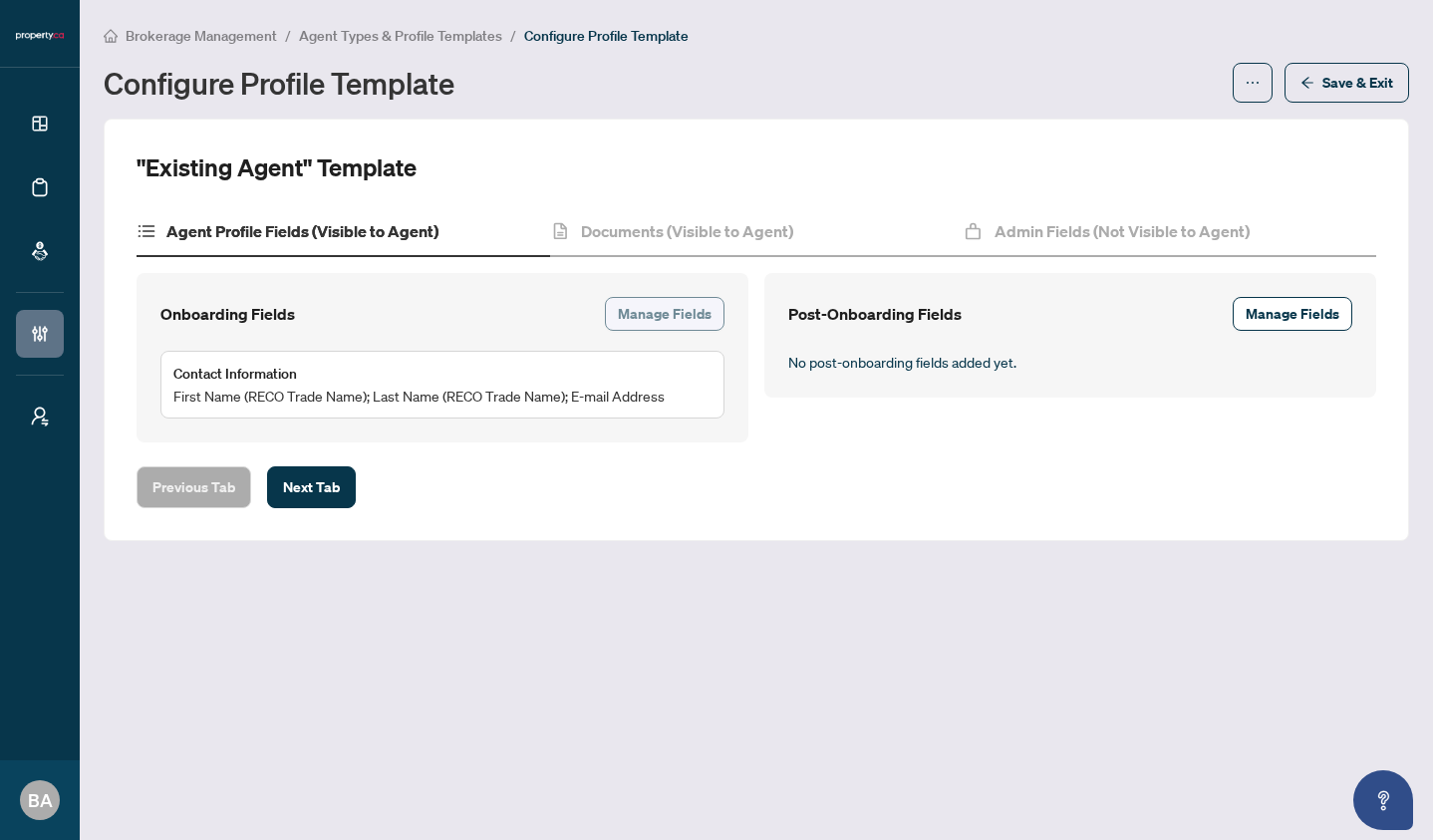 click on "Manage Fields" at bounding box center [665, 314] 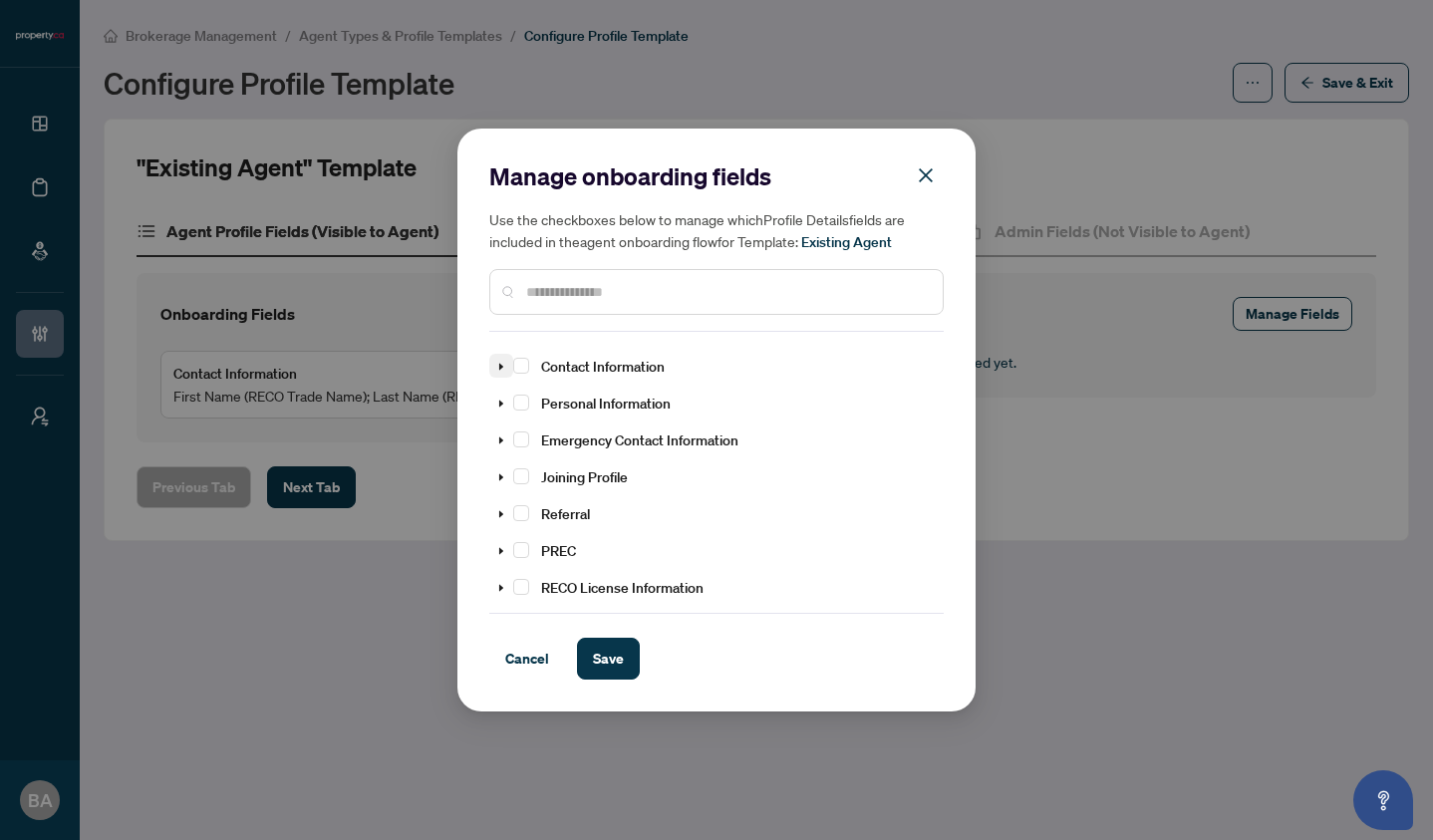 click 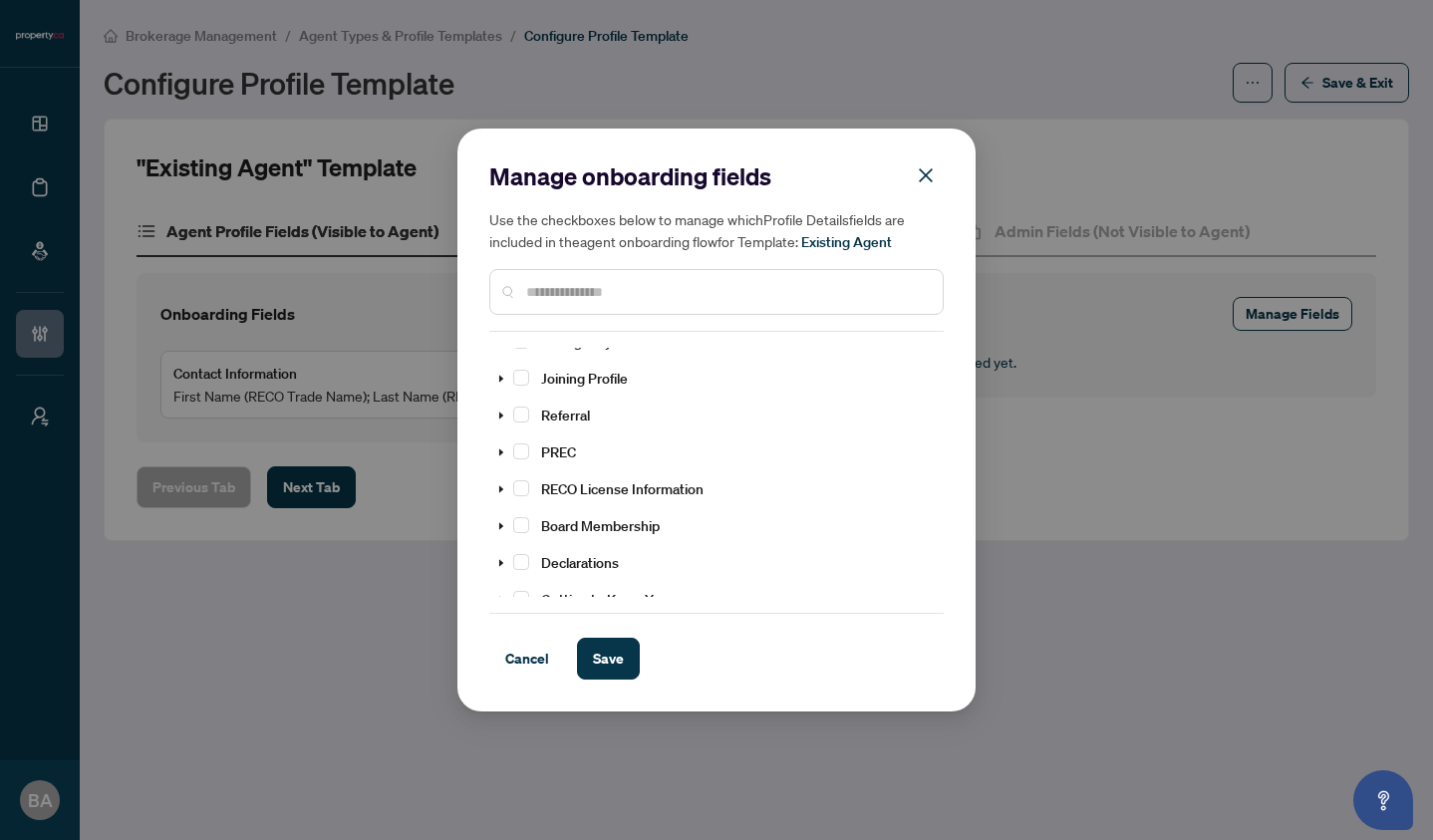 scroll, scrollTop: 387, scrollLeft: 0, axis: vertical 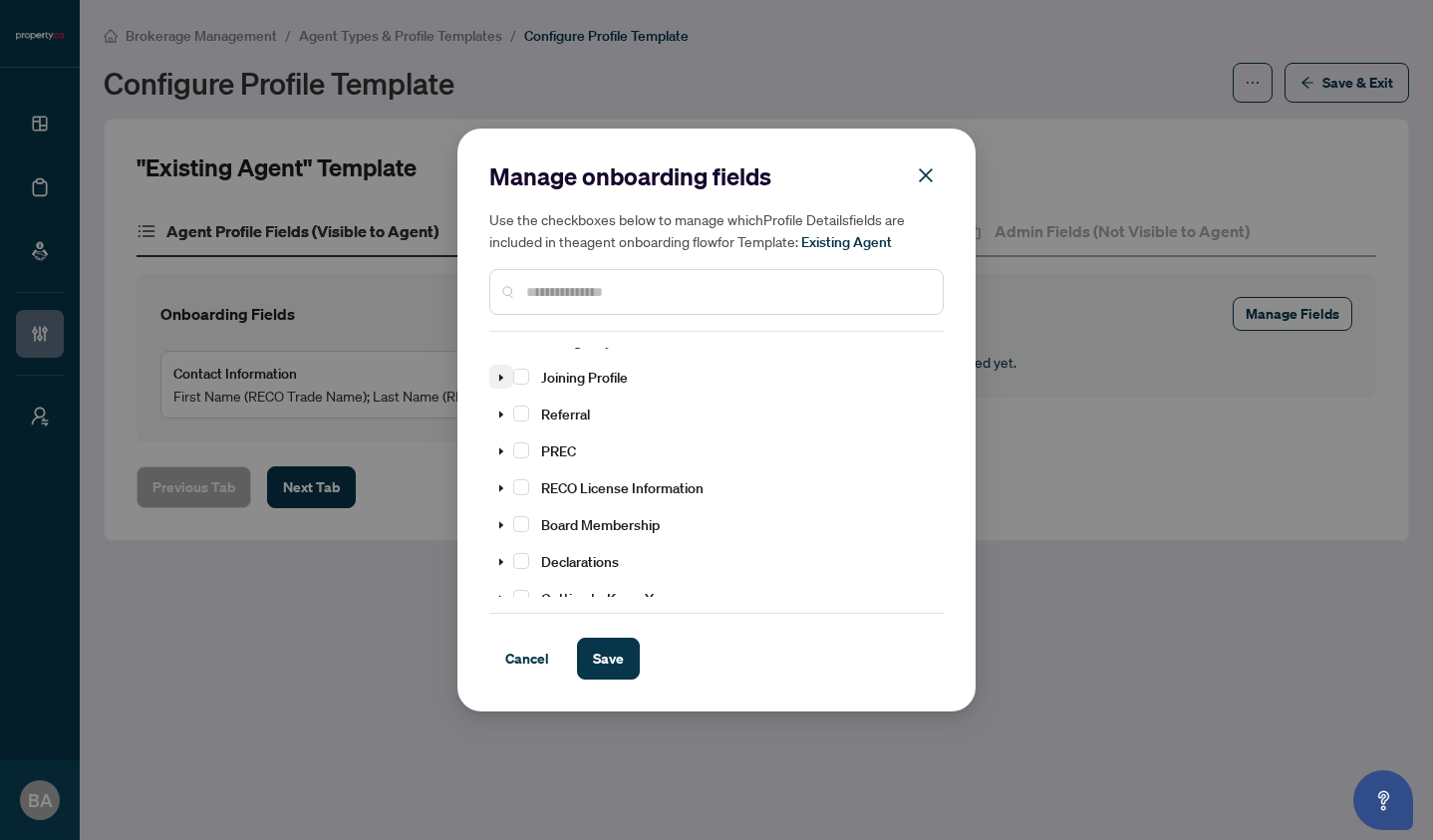 click 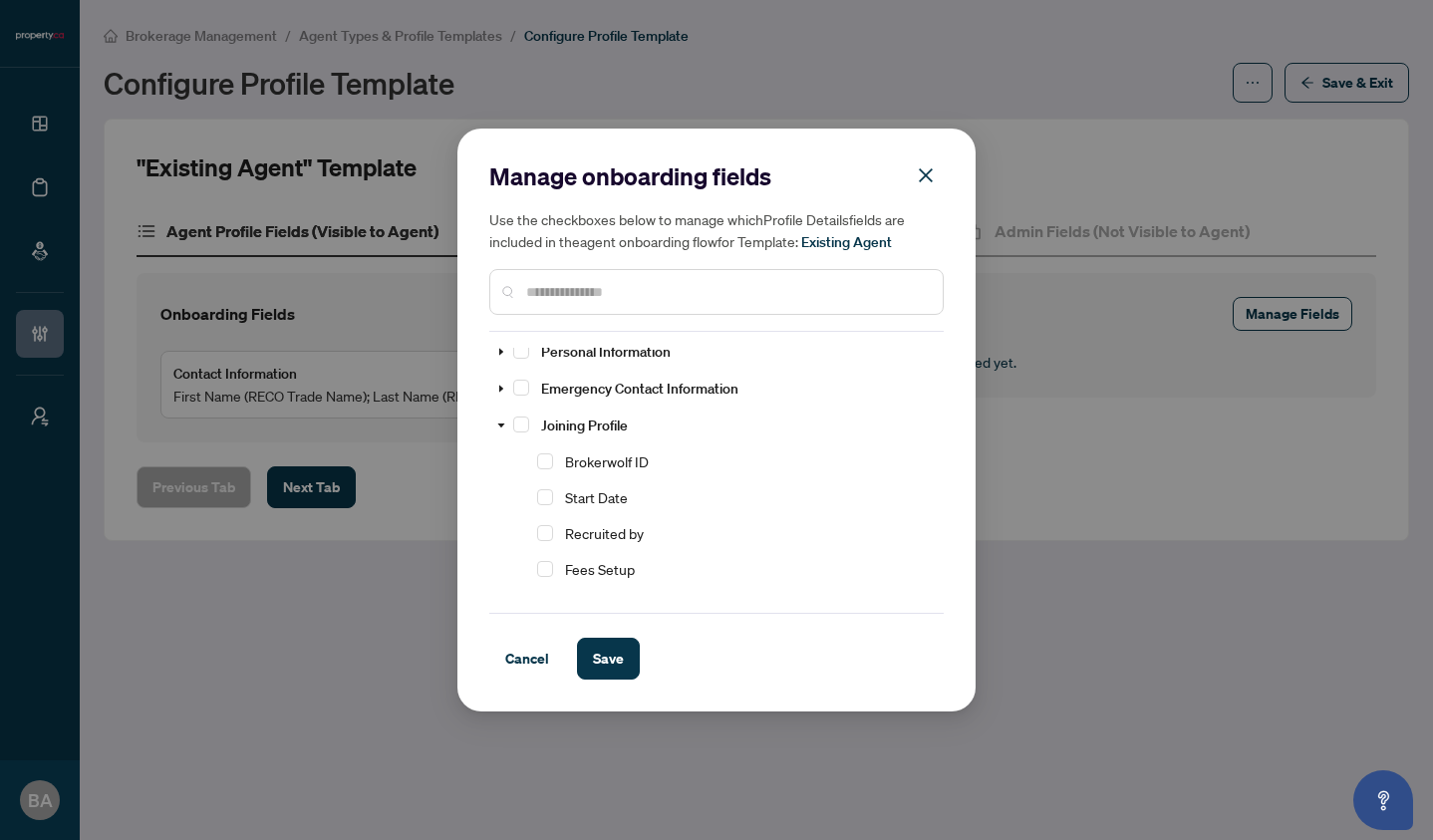 scroll, scrollTop: 337, scrollLeft: 0, axis: vertical 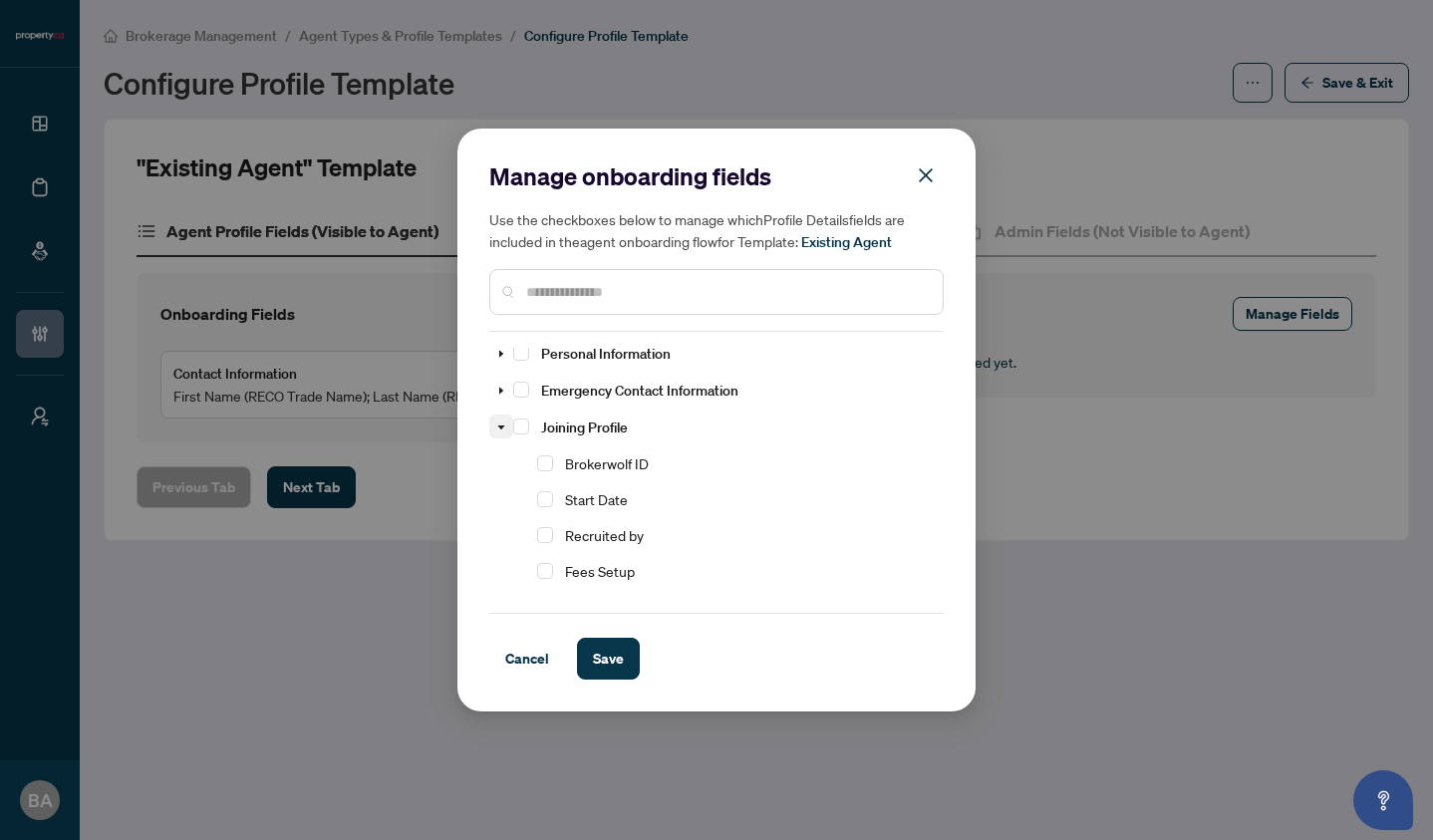 click 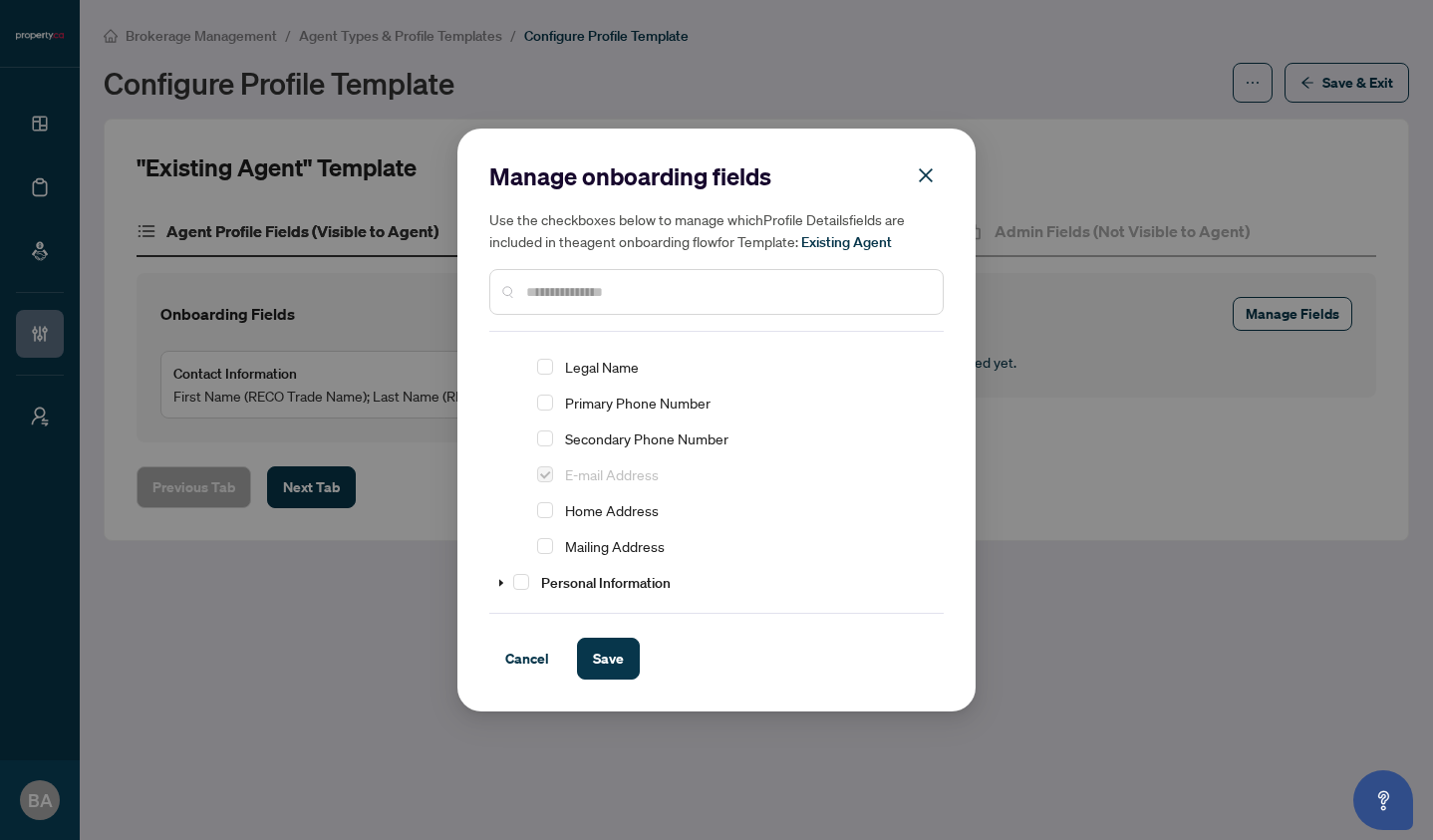 scroll, scrollTop: 106, scrollLeft: 0, axis: vertical 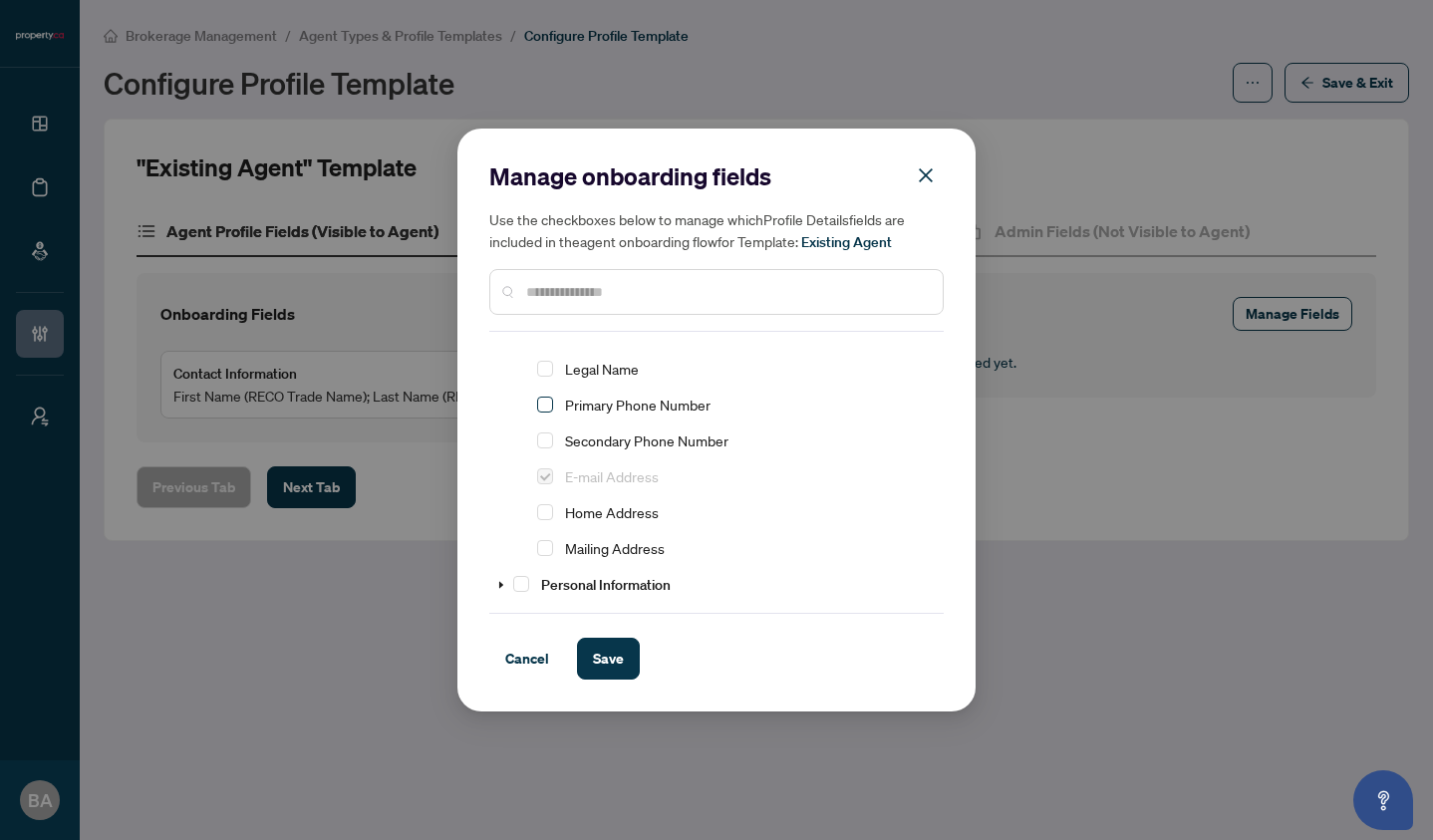 click at bounding box center [545, 405] 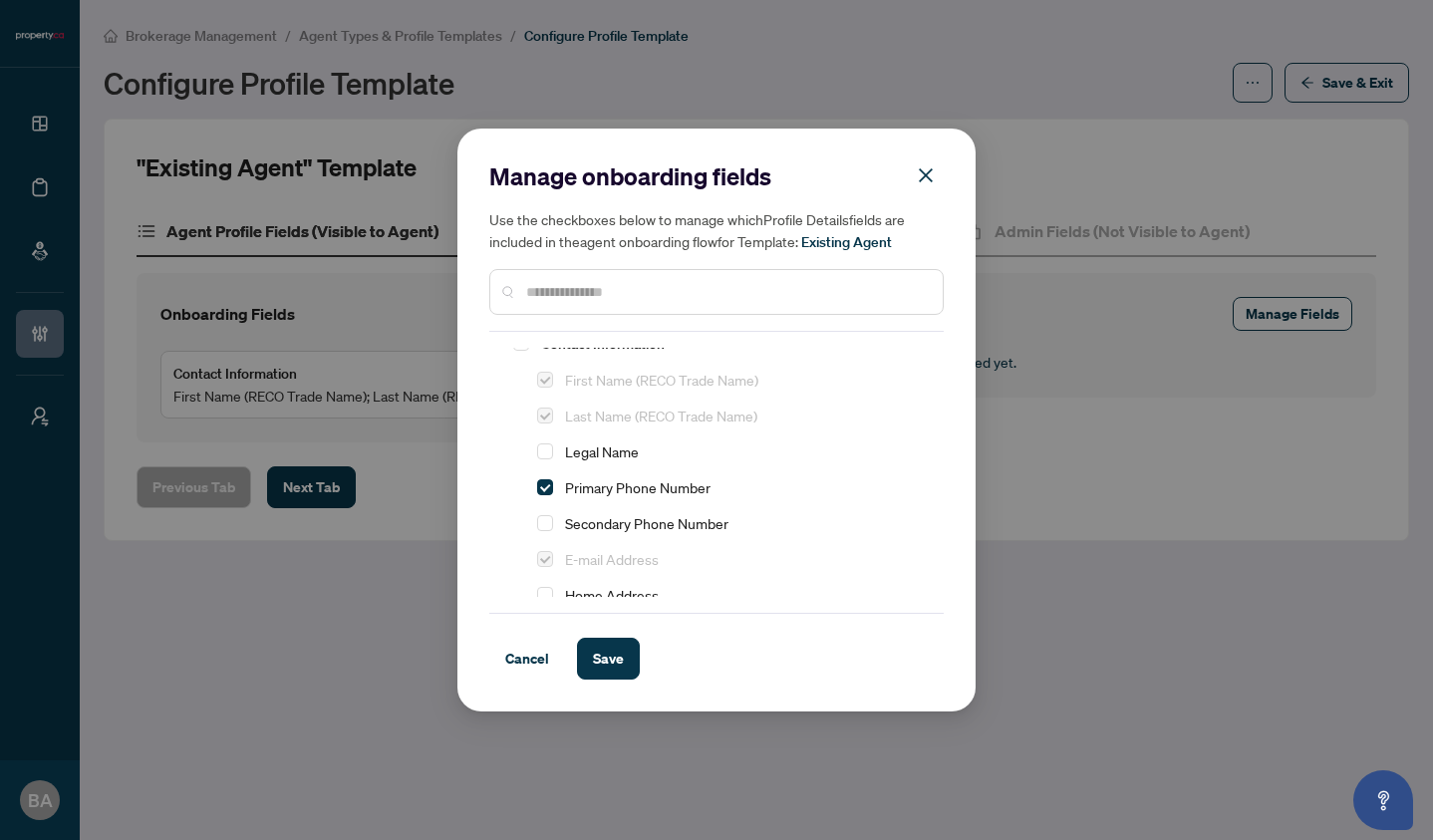scroll, scrollTop: 0, scrollLeft: 0, axis: both 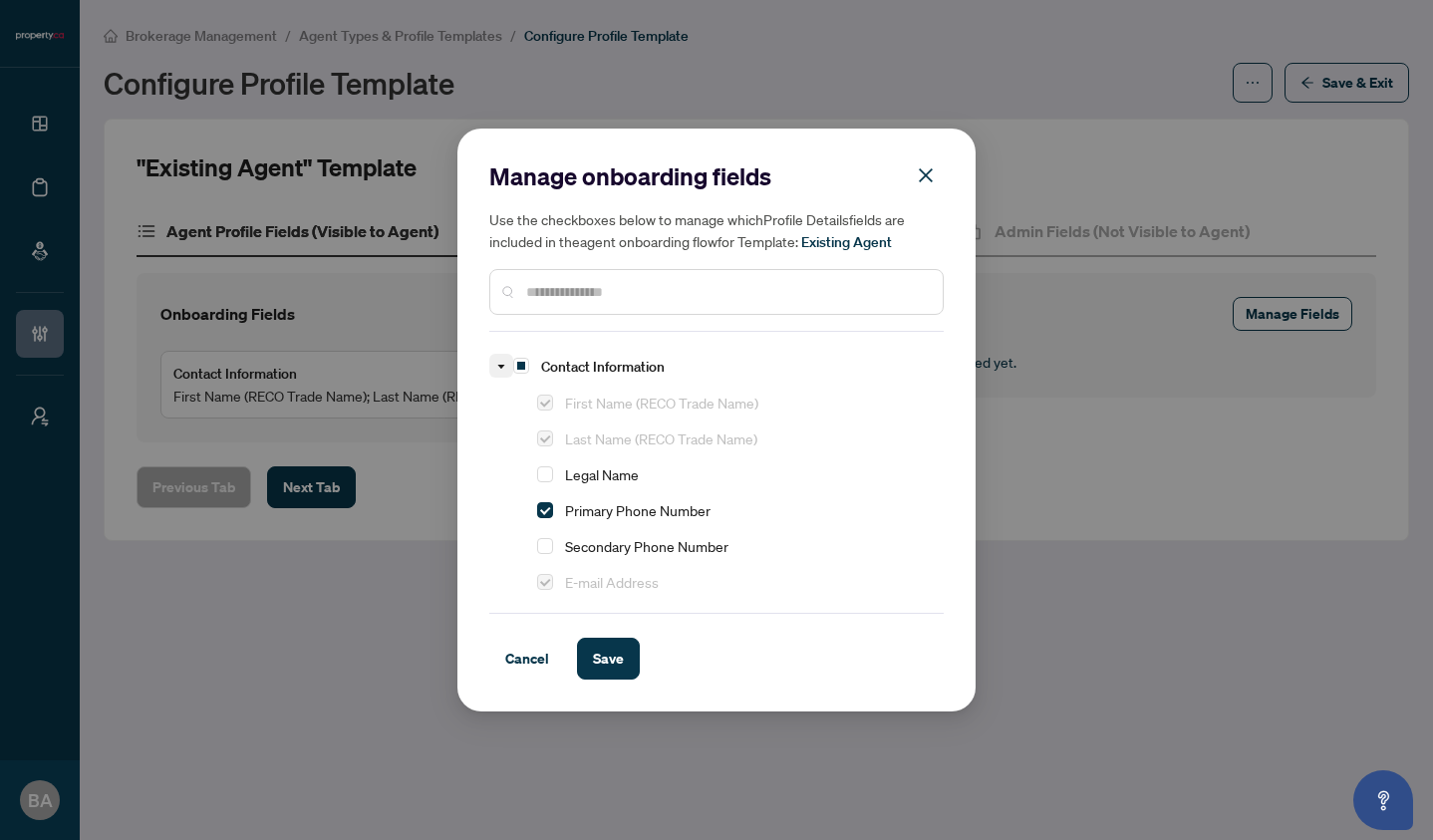 click 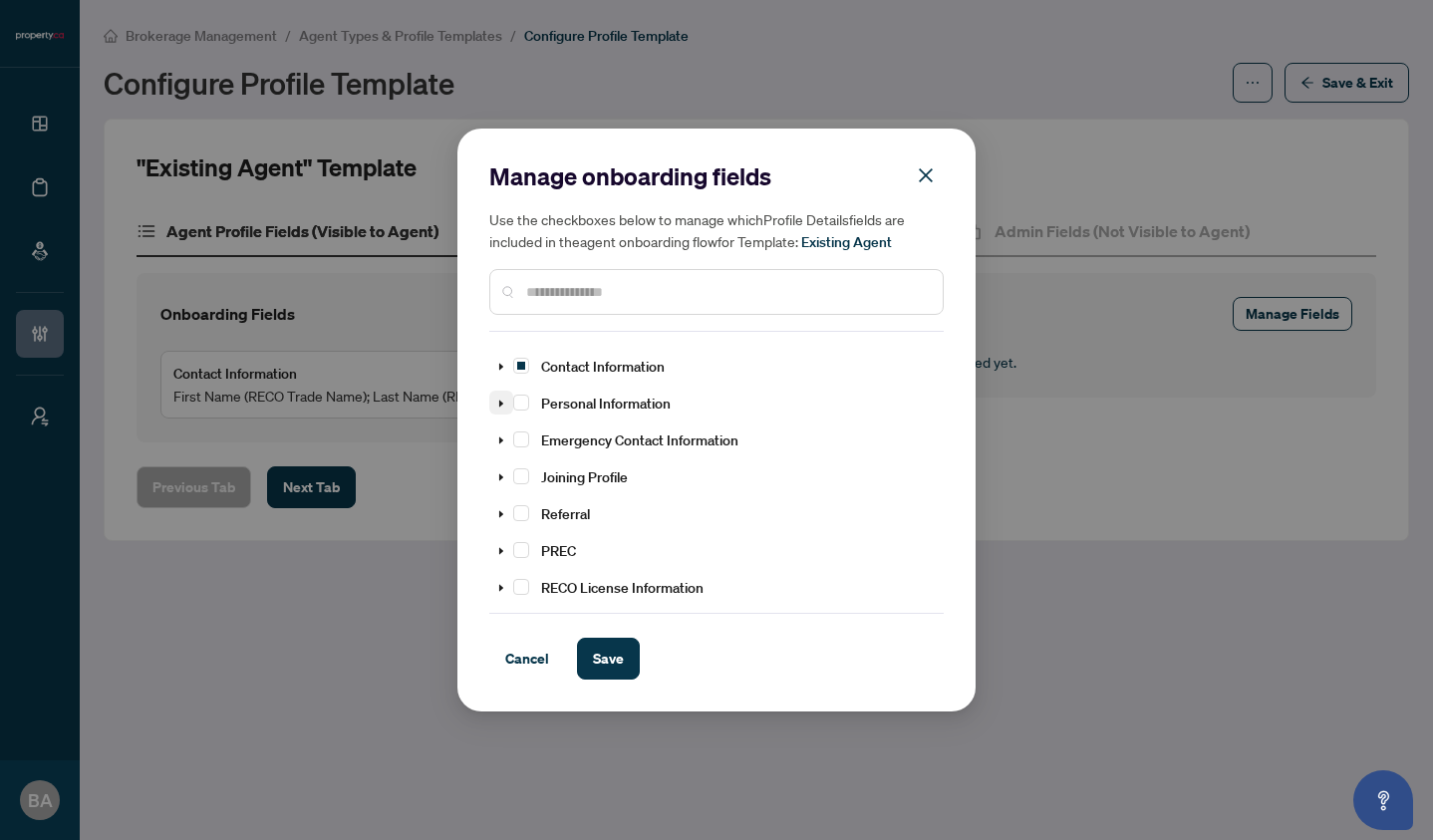 click 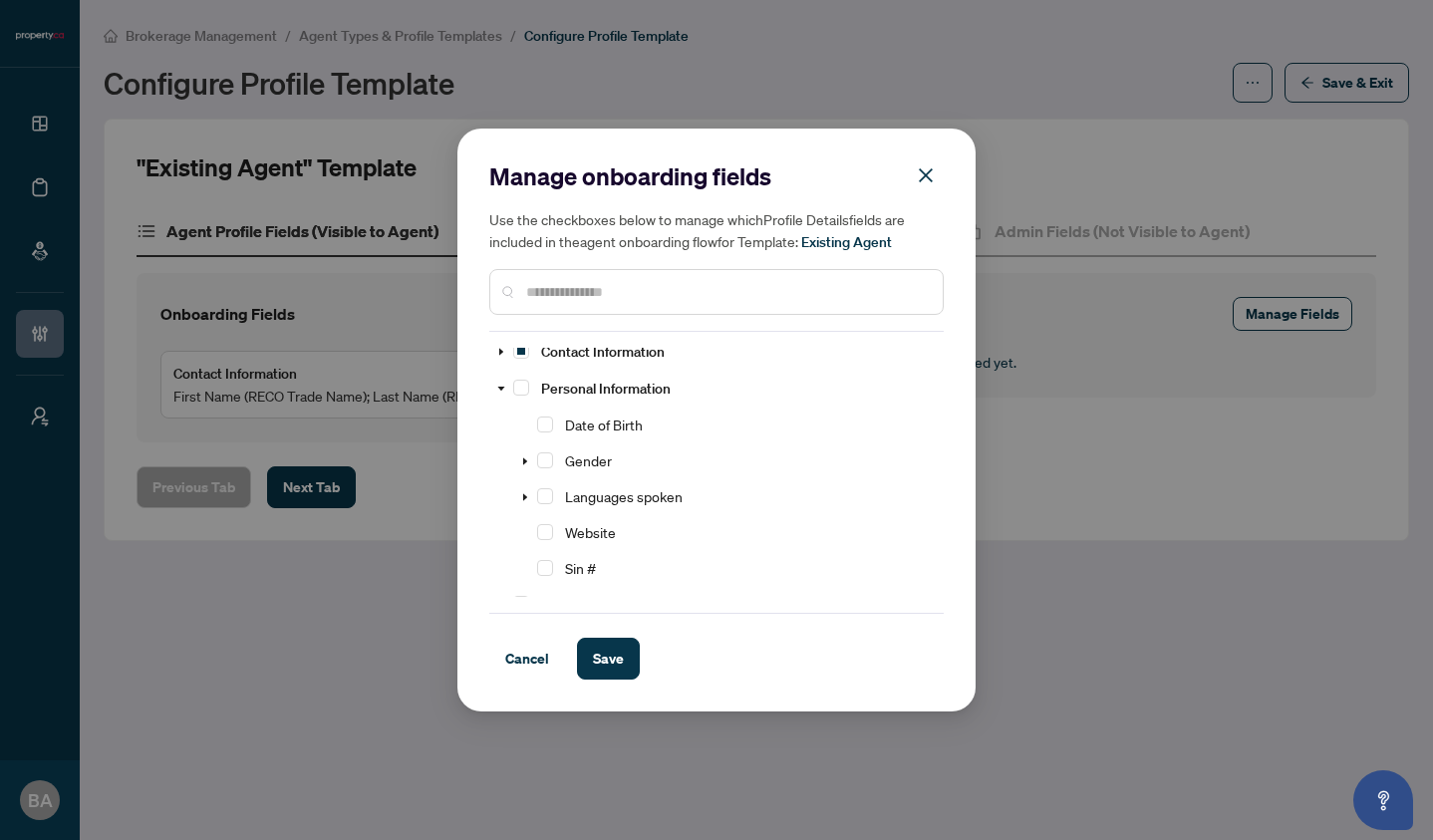 scroll, scrollTop: 0, scrollLeft: 0, axis: both 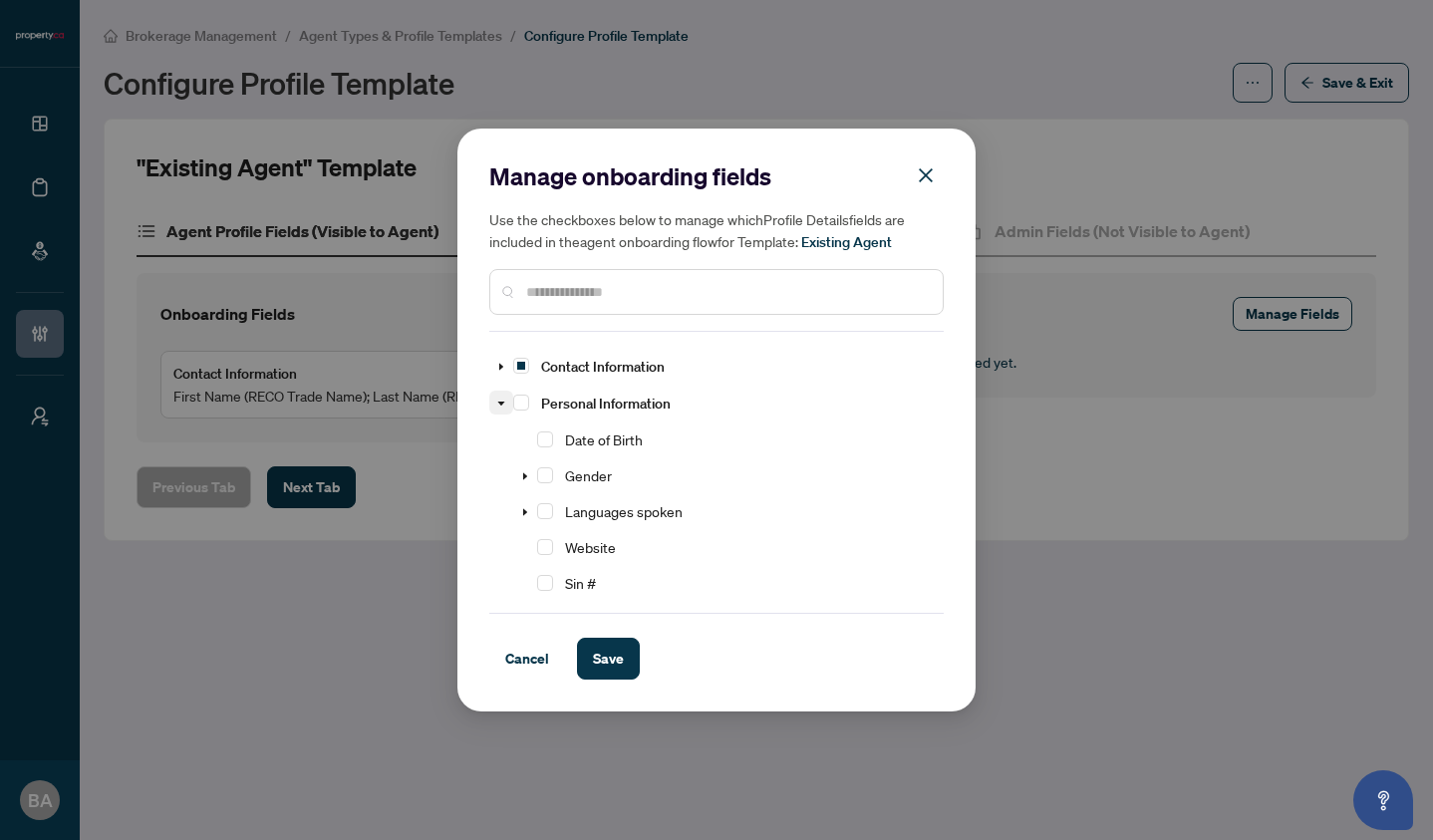 click at bounding box center [501, 403] 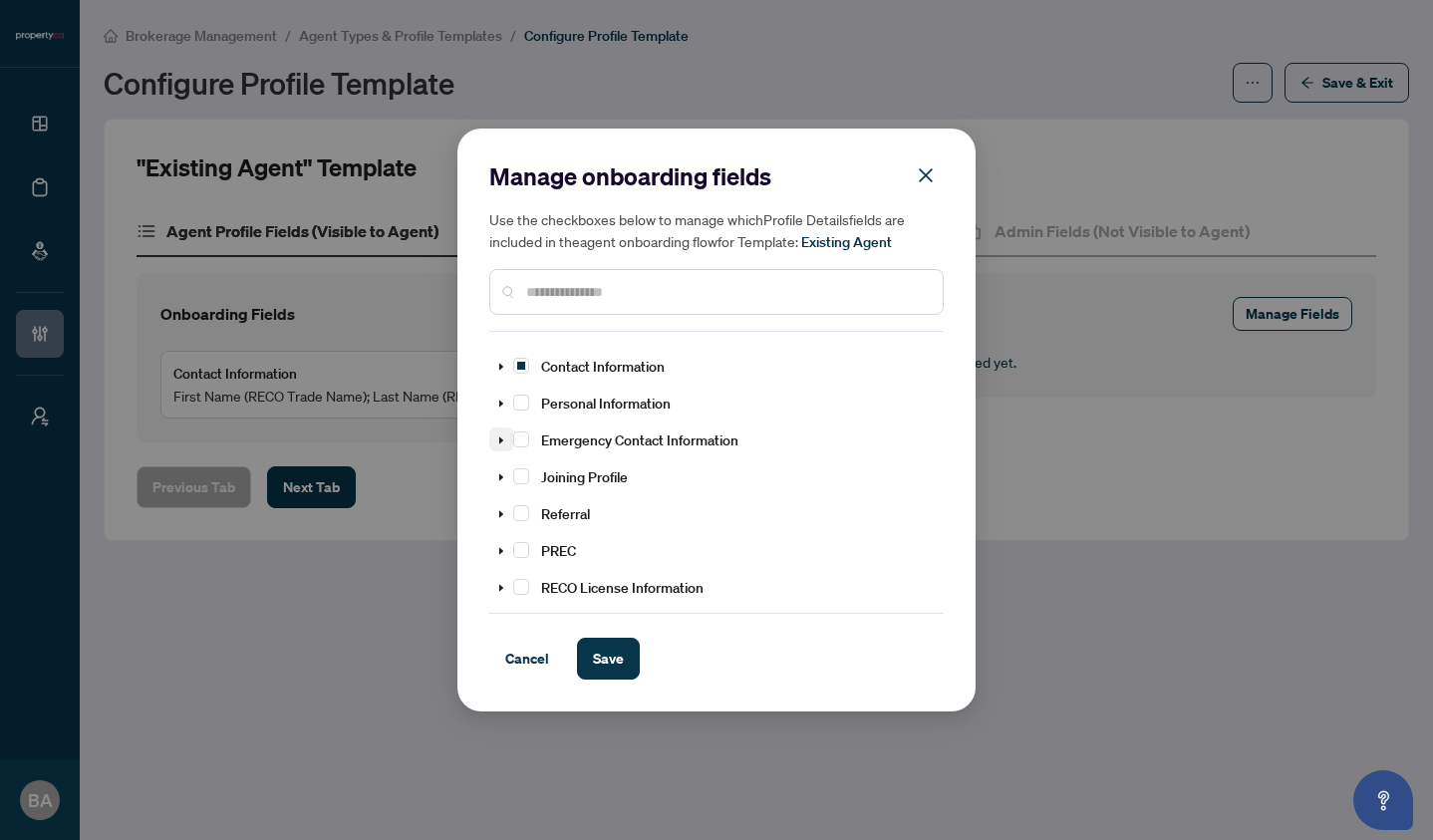 click 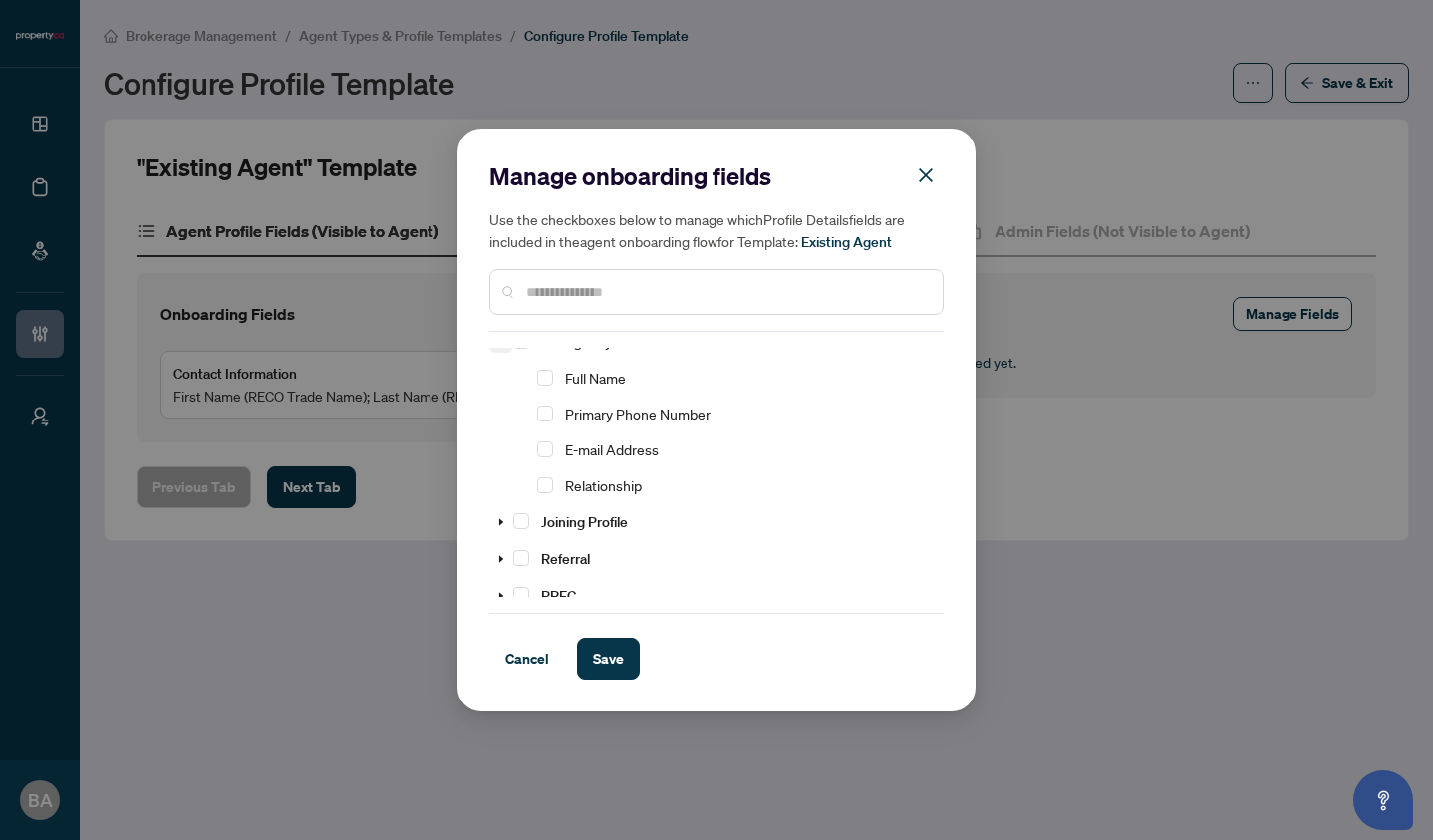 scroll, scrollTop: 45, scrollLeft: 0, axis: vertical 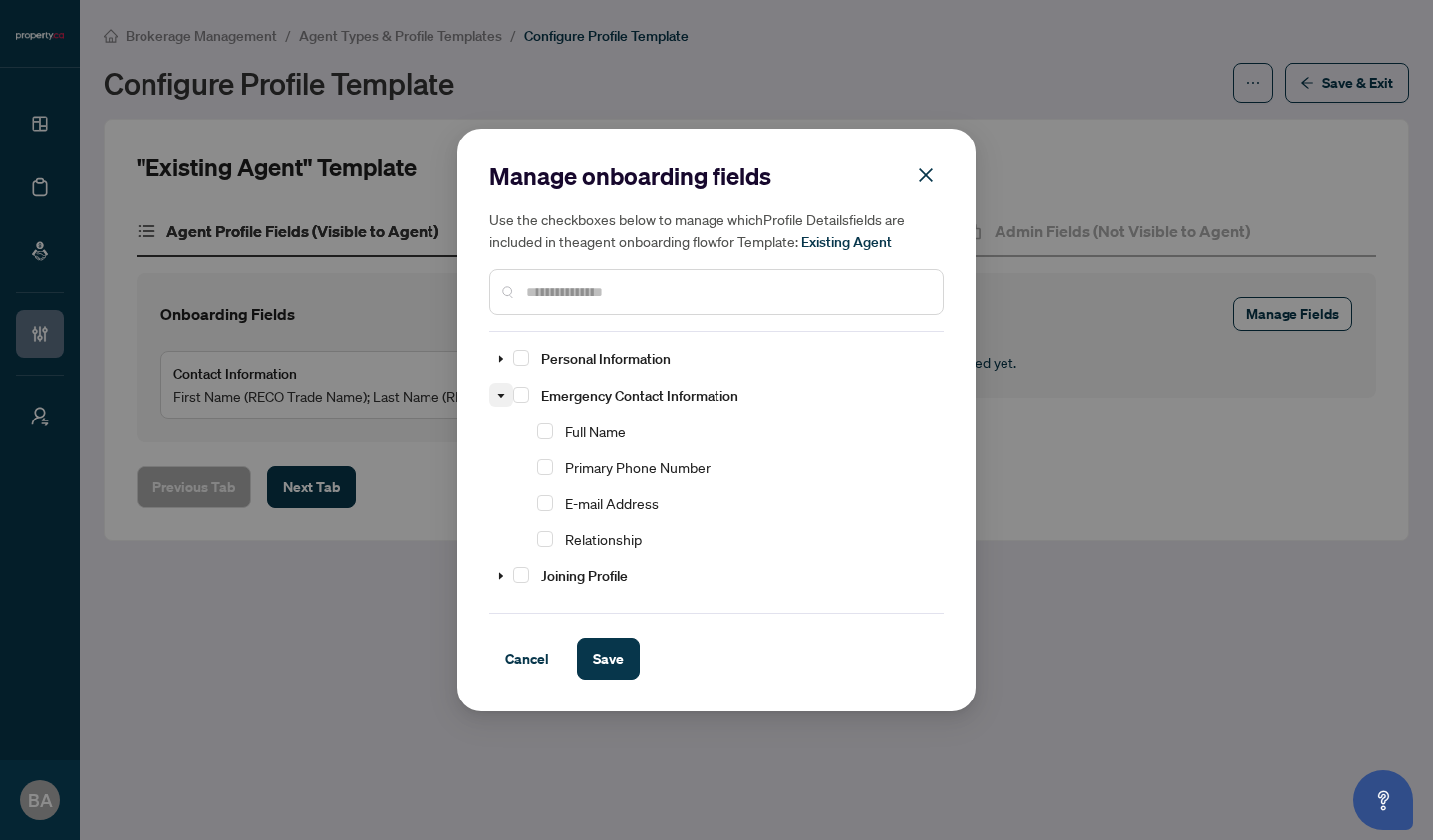 click at bounding box center (501, 395) 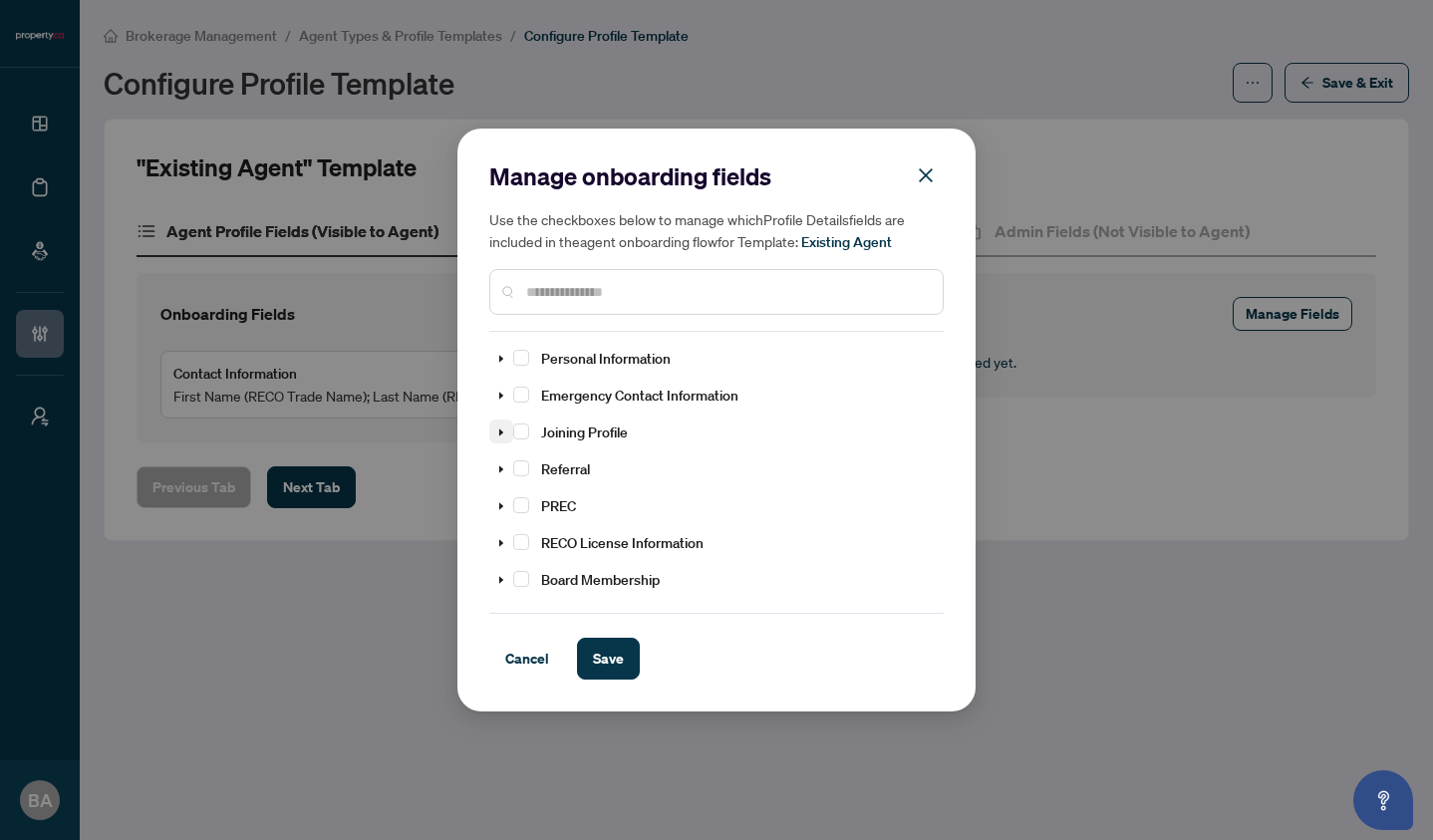 click 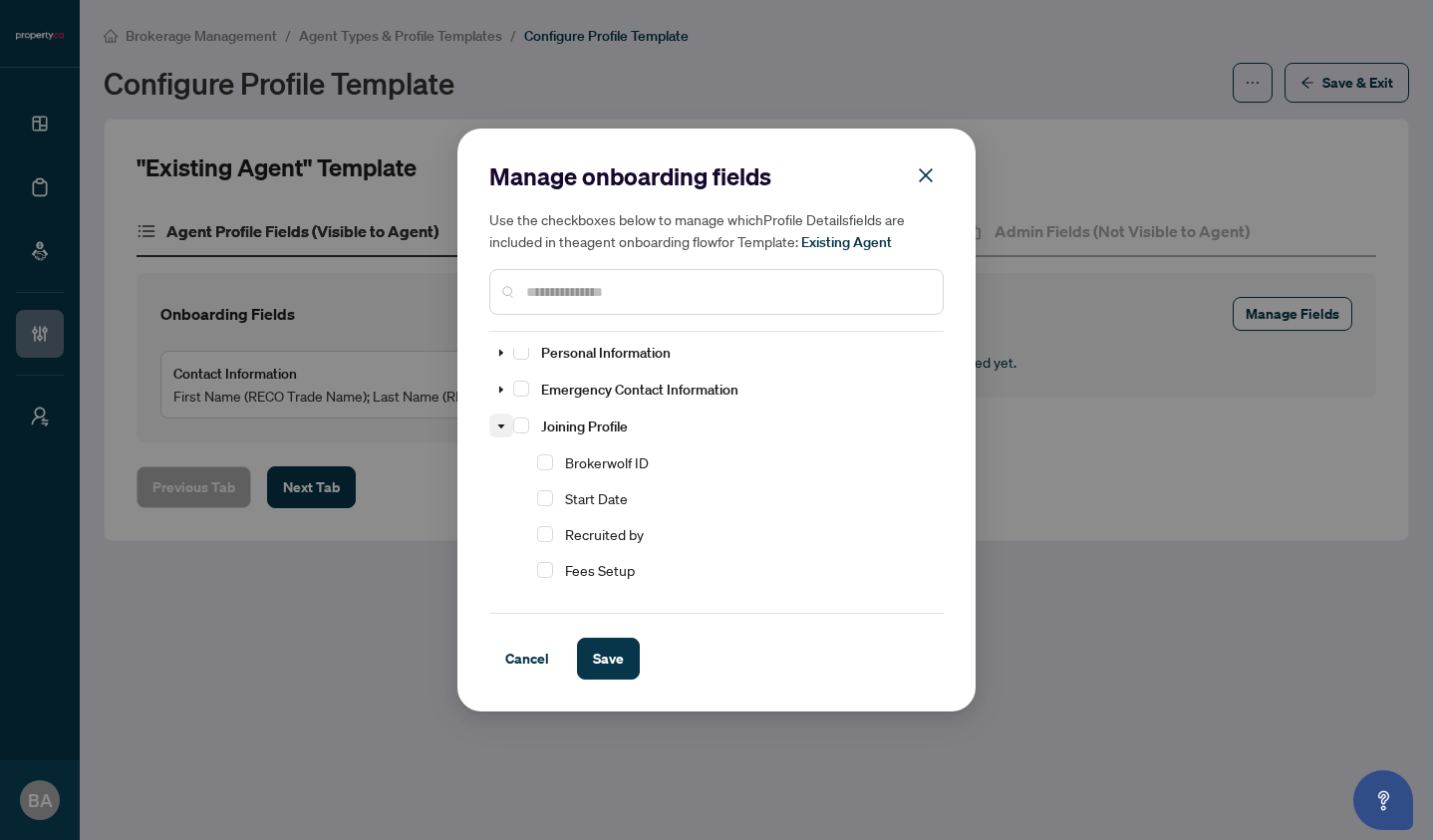 scroll, scrollTop: 35, scrollLeft: 0, axis: vertical 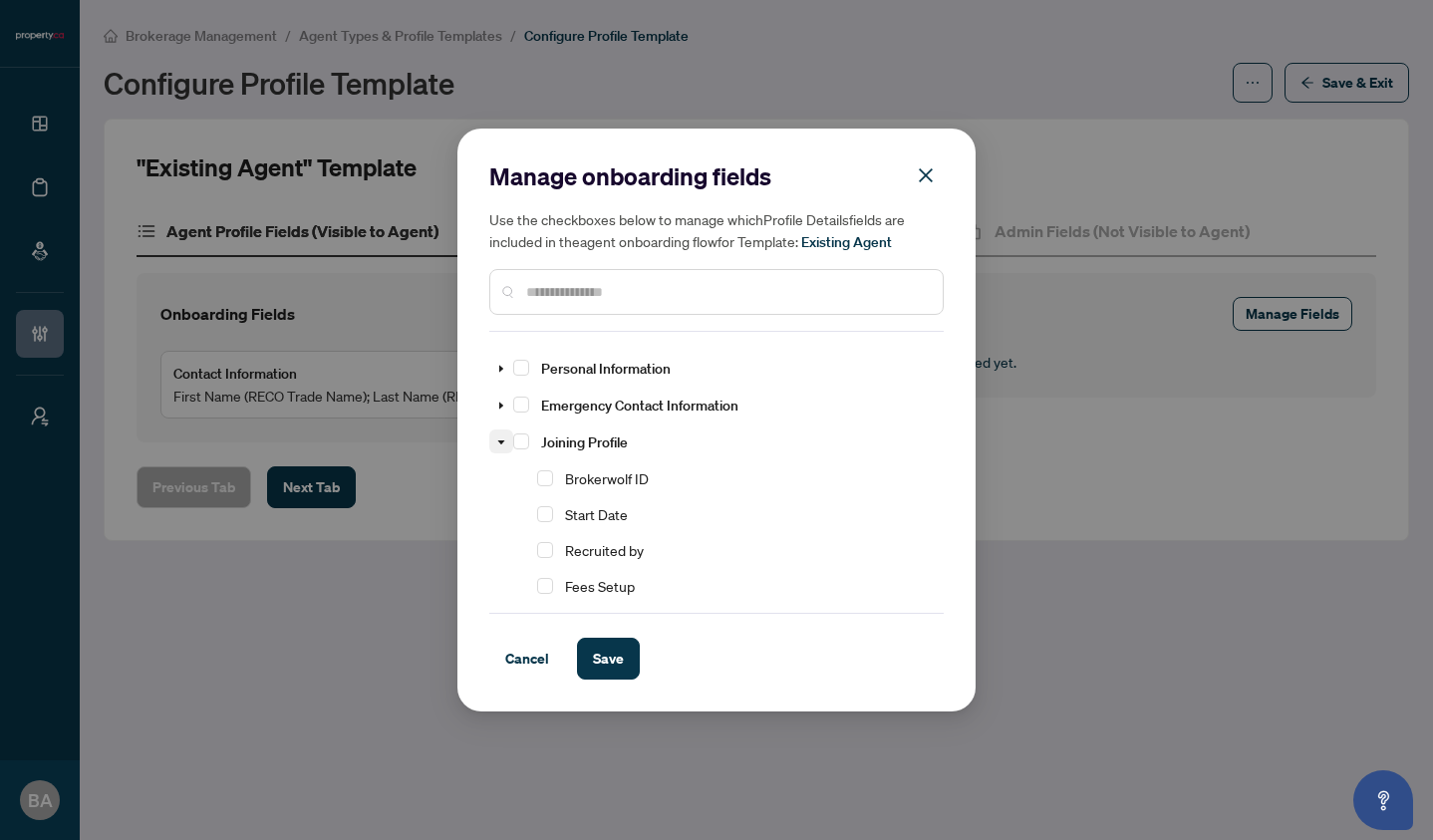 click at bounding box center [501, 441] 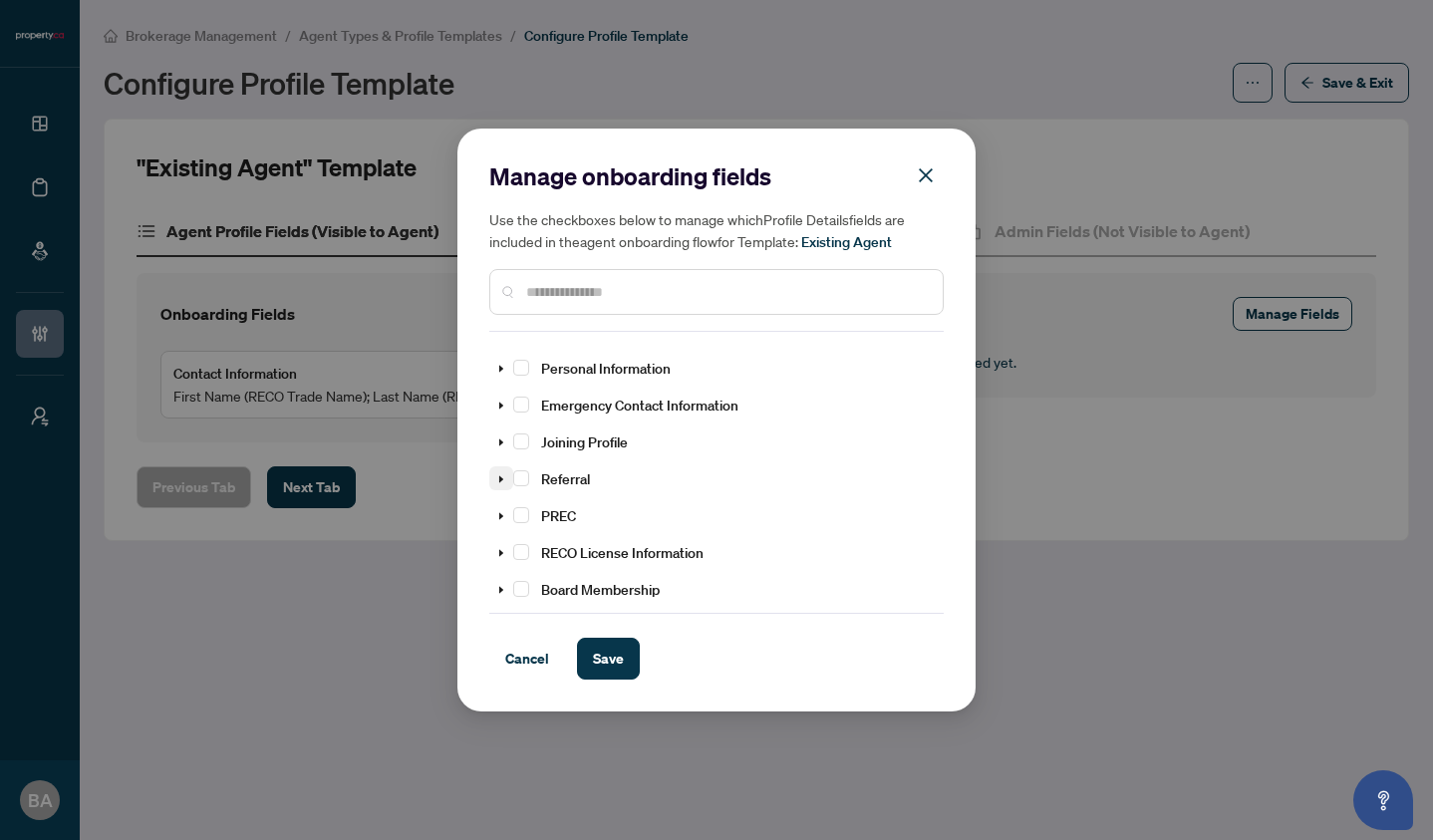 click 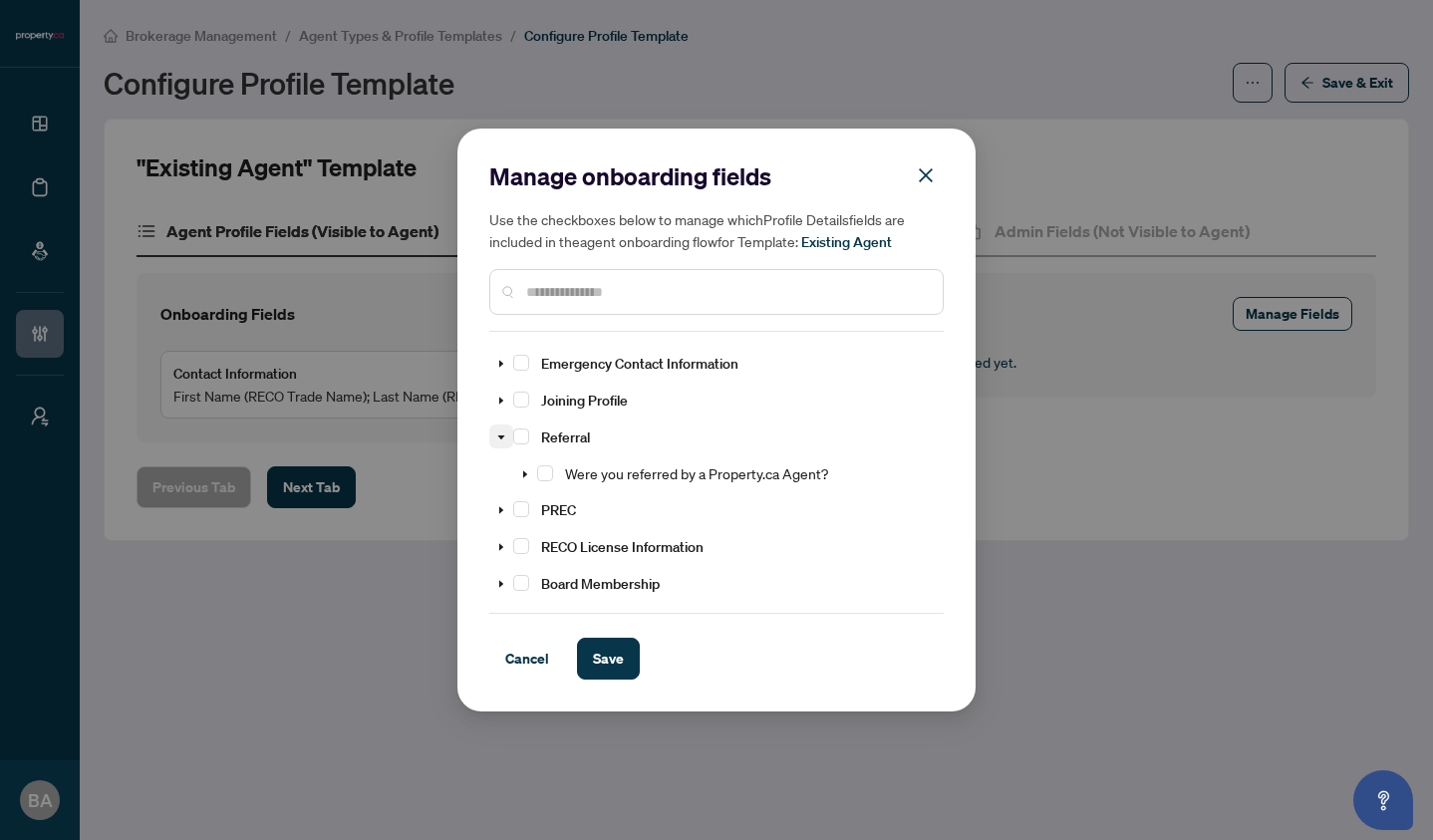 scroll, scrollTop: 93, scrollLeft: 0, axis: vertical 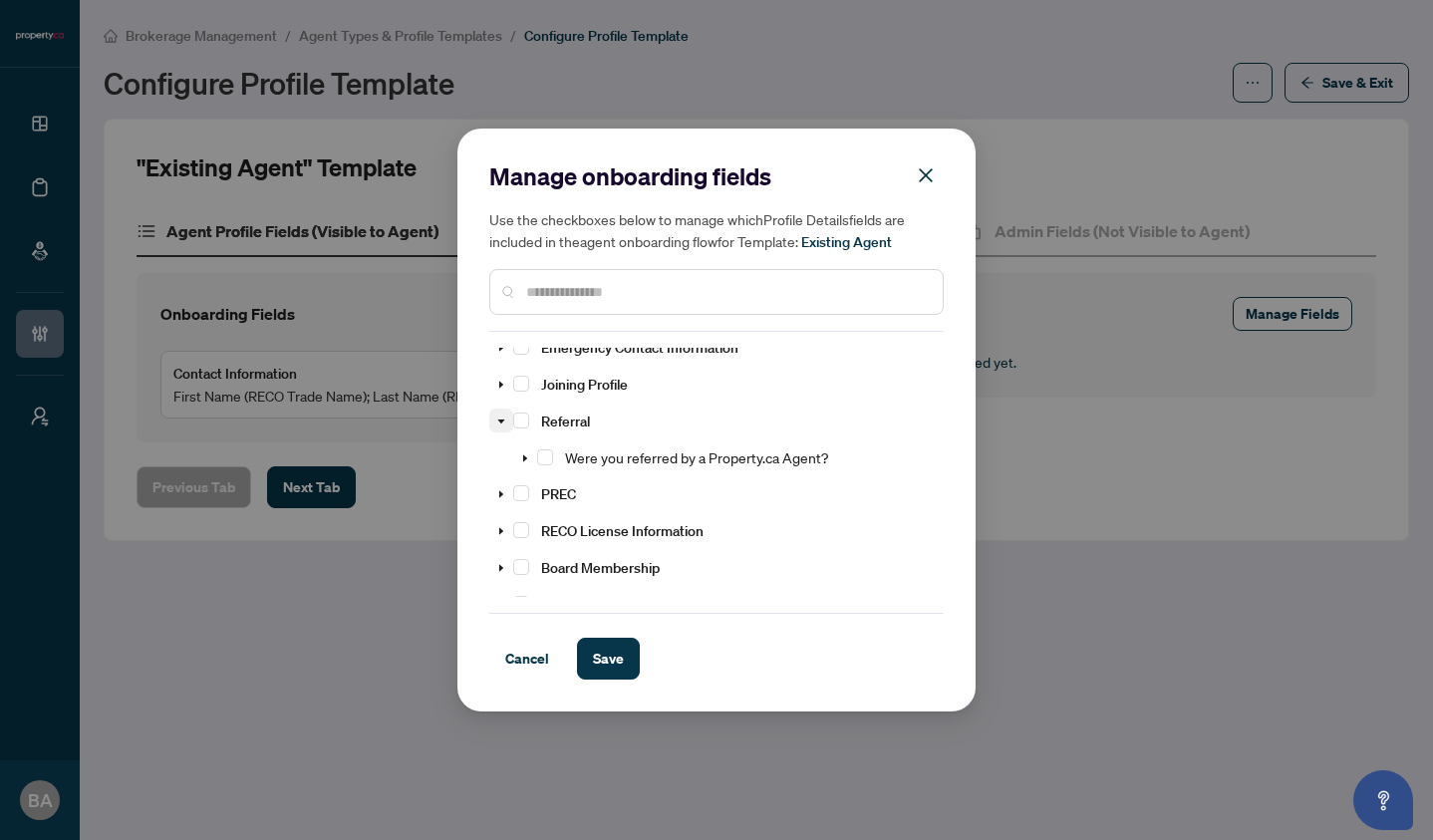 click 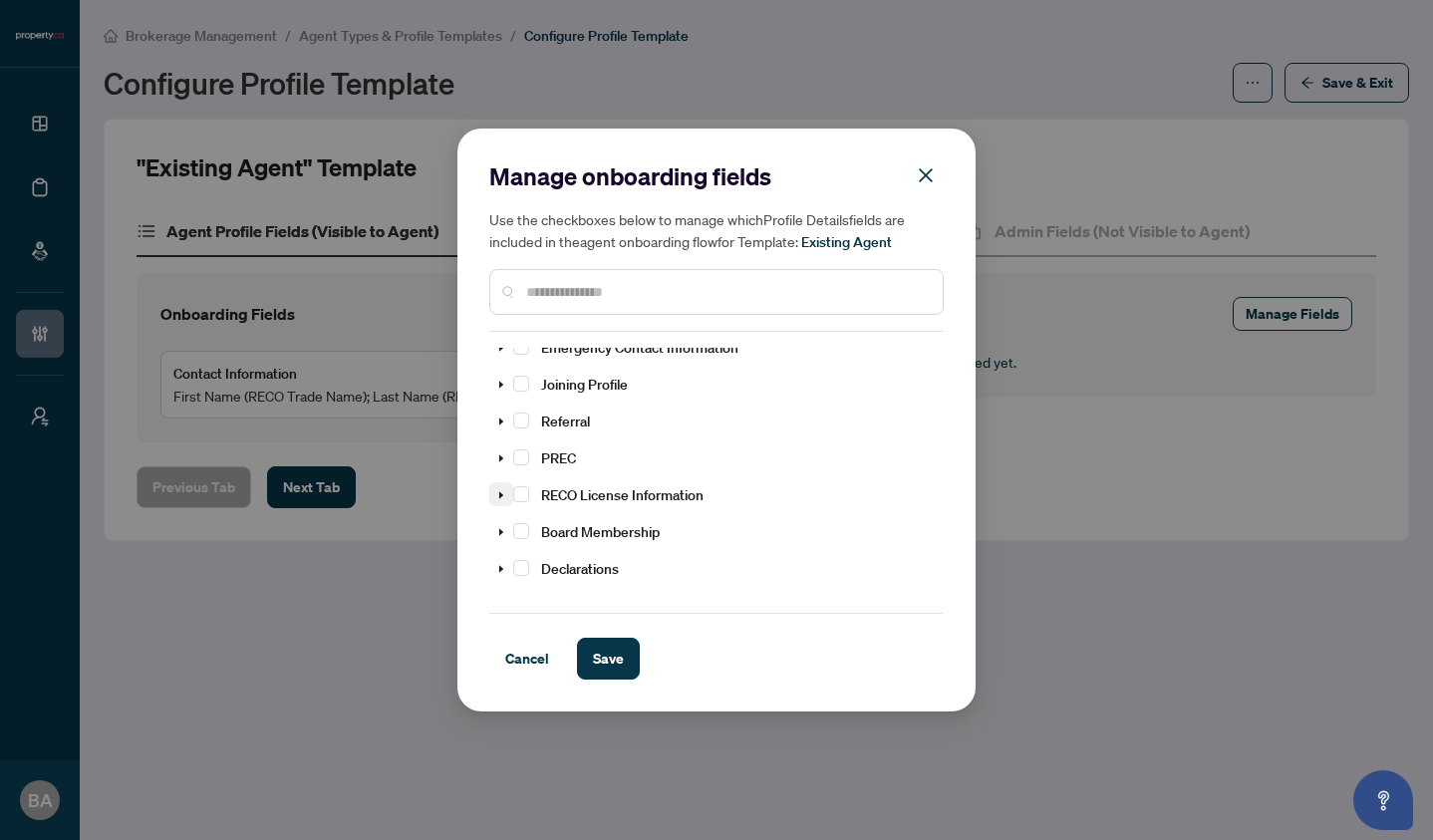 click at bounding box center (501, 494) 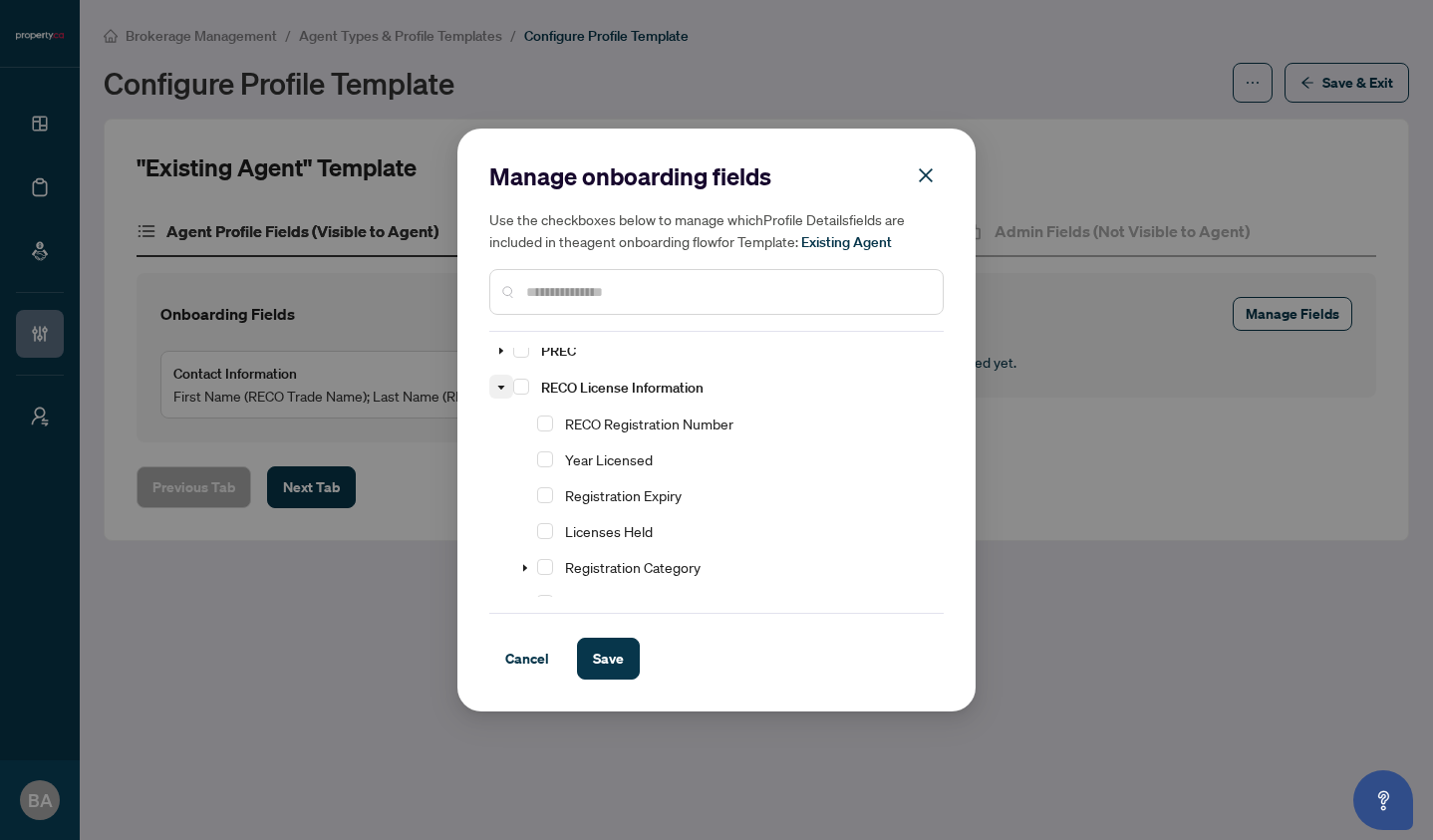 scroll, scrollTop: 154, scrollLeft: 0, axis: vertical 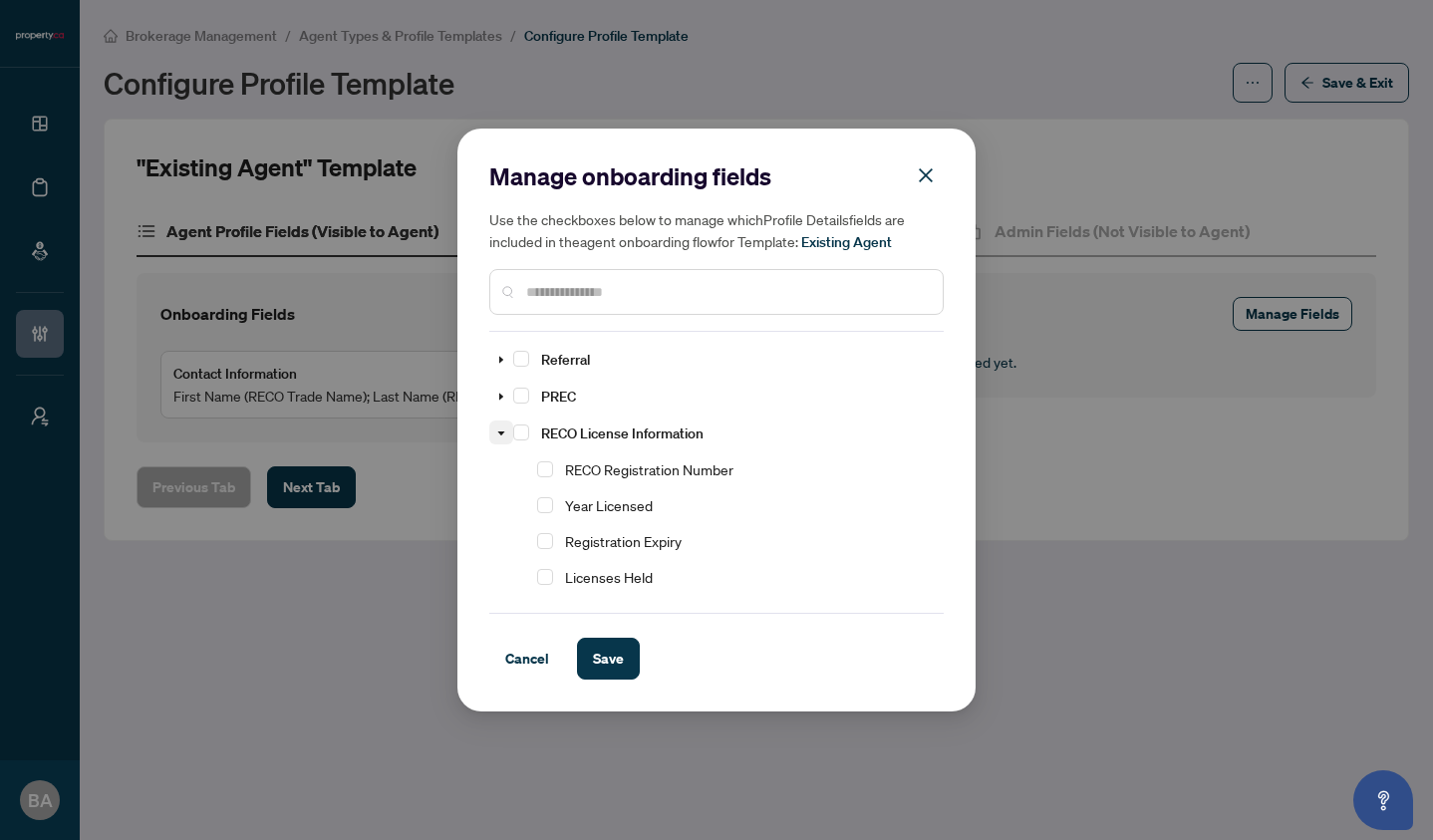 click 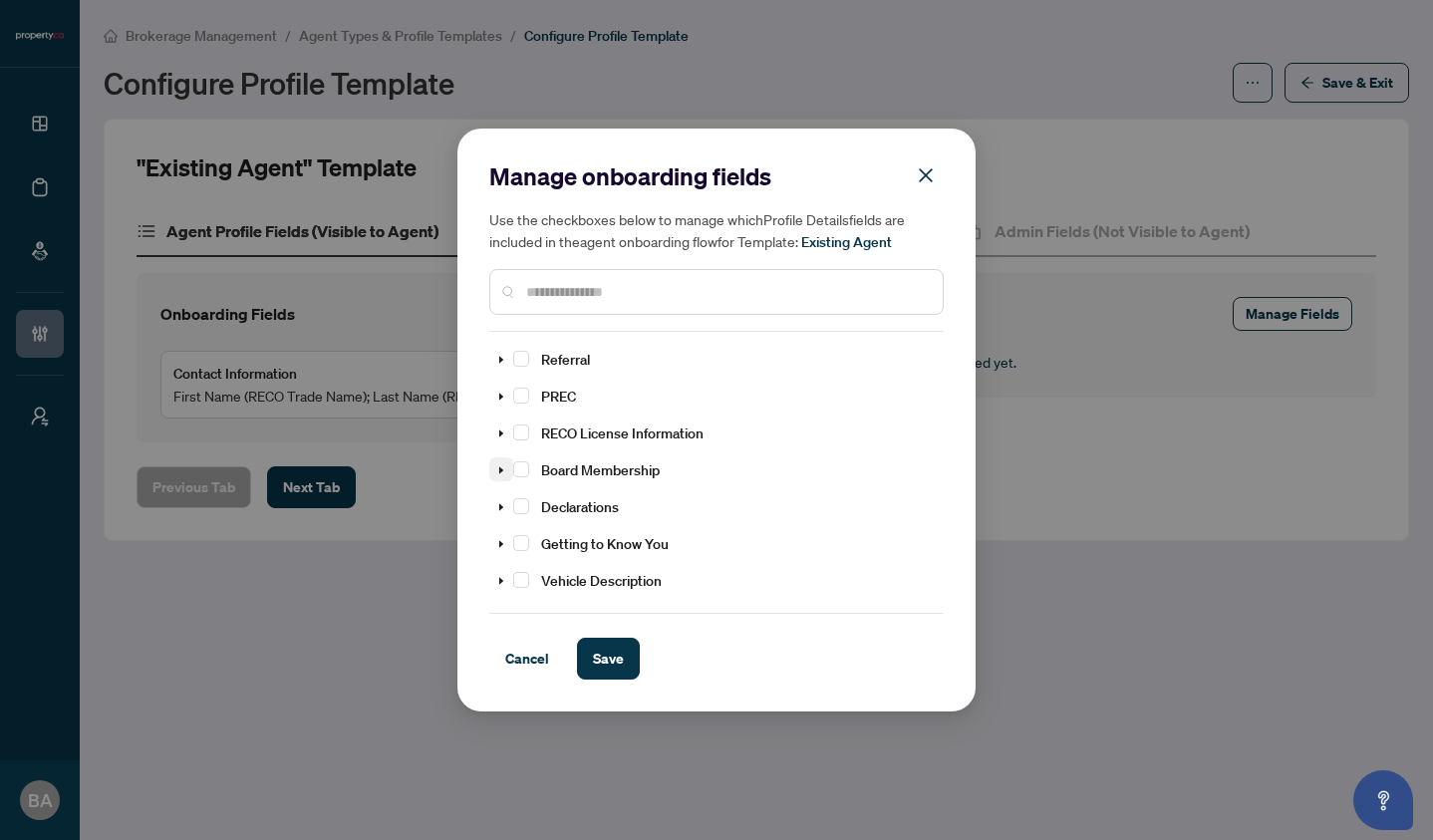click 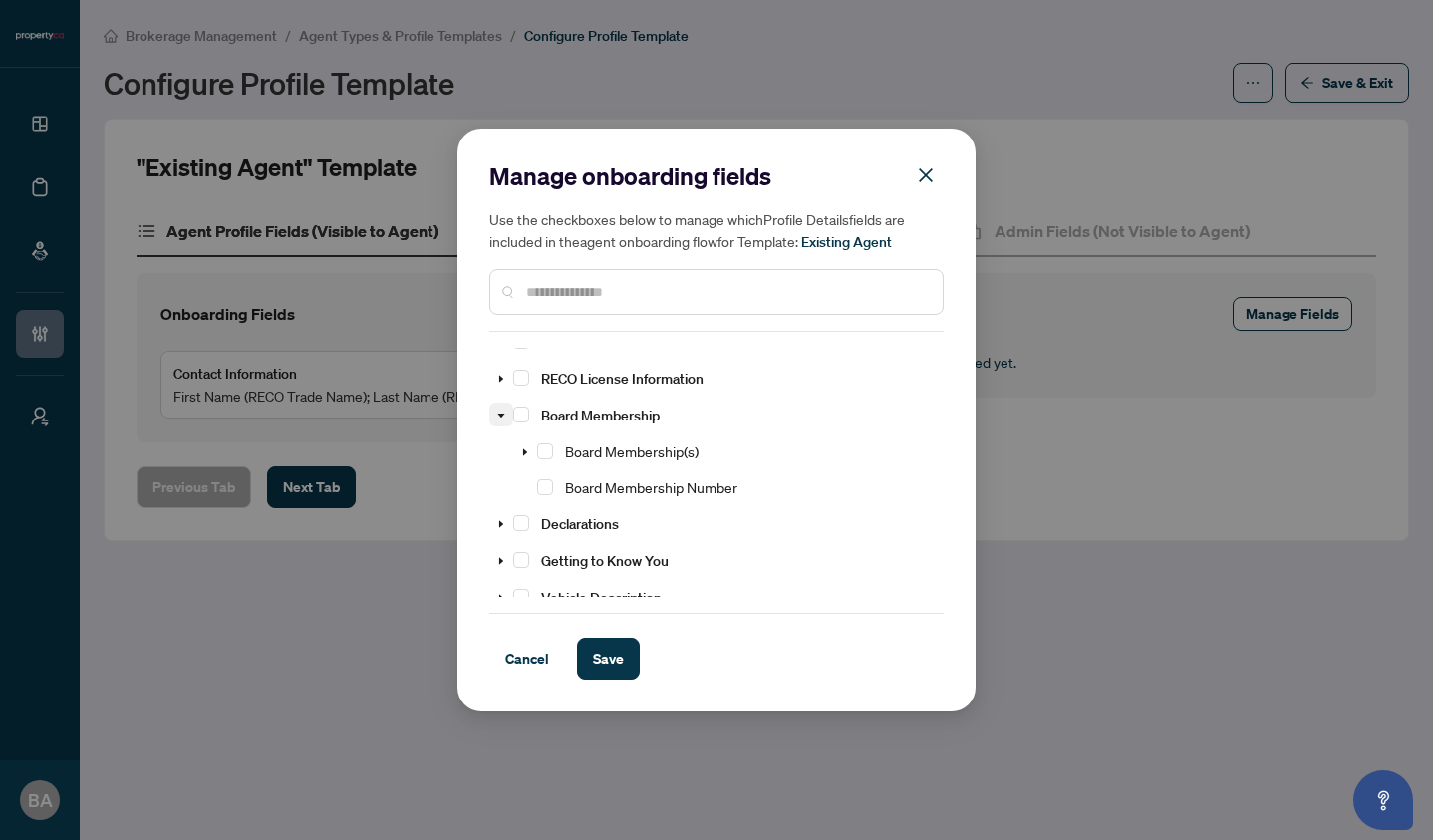 scroll, scrollTop: 194, scrollLeft: 0, axis: vertical 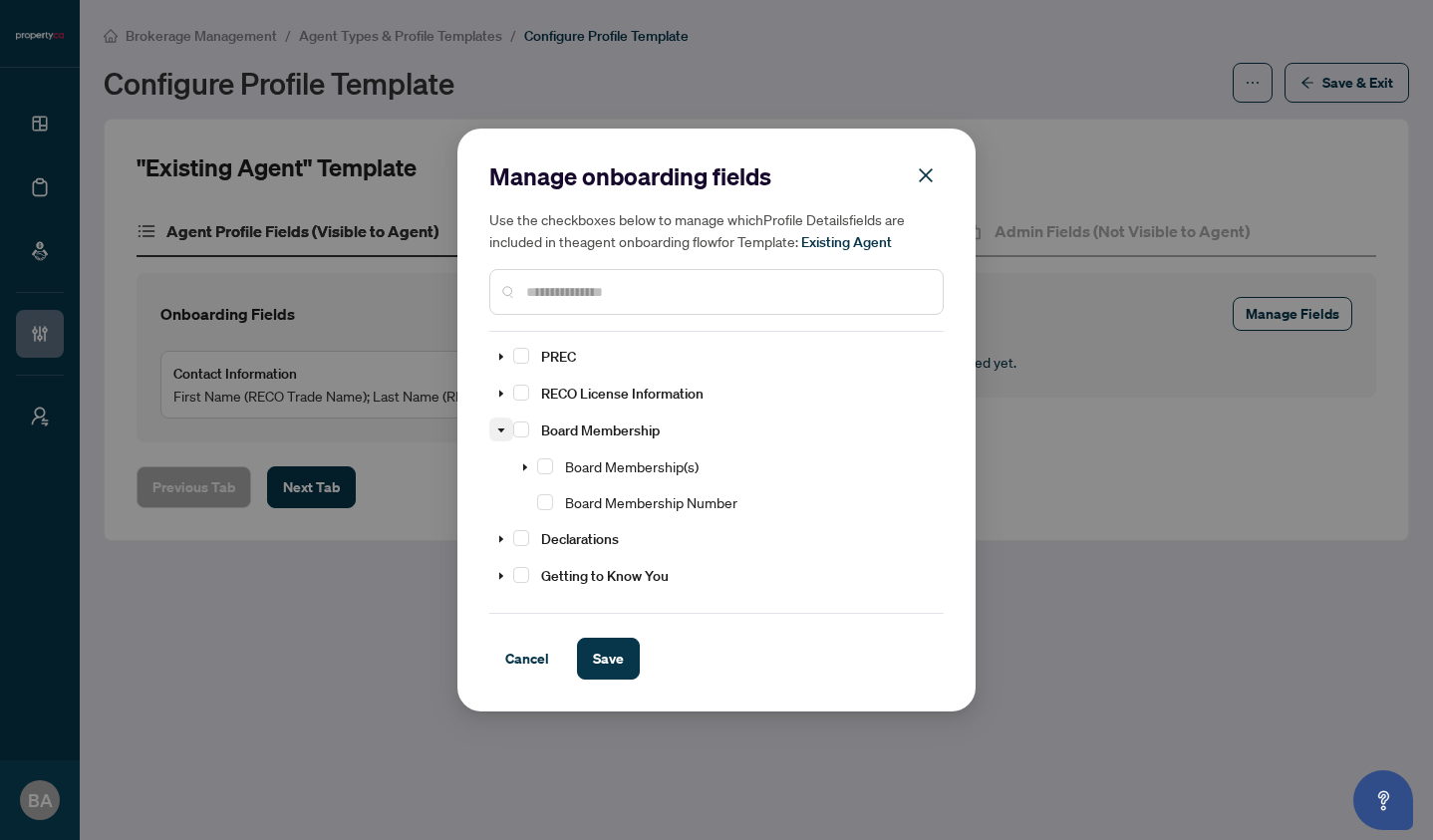click at bounding box center [501, 429] 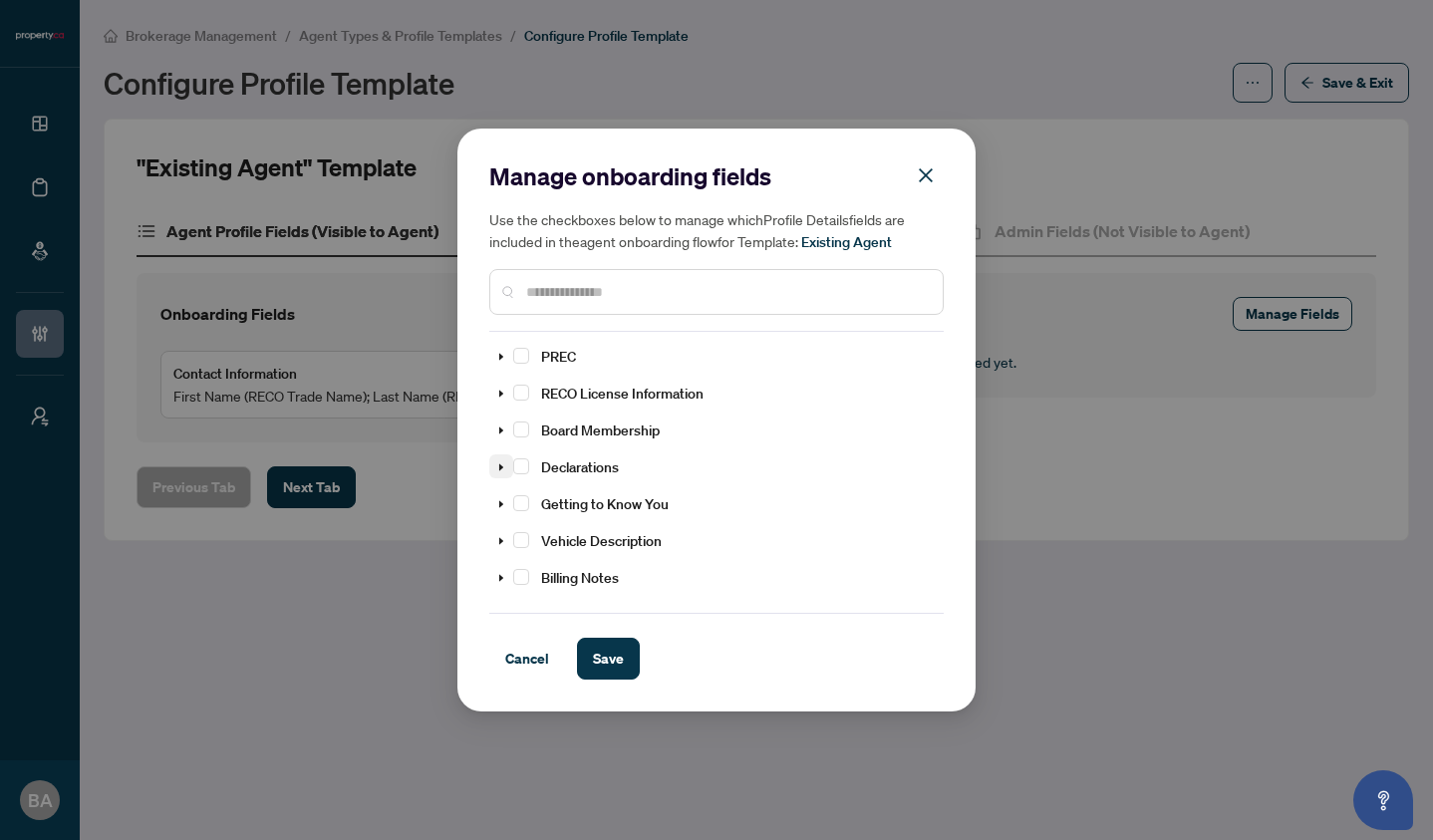 click 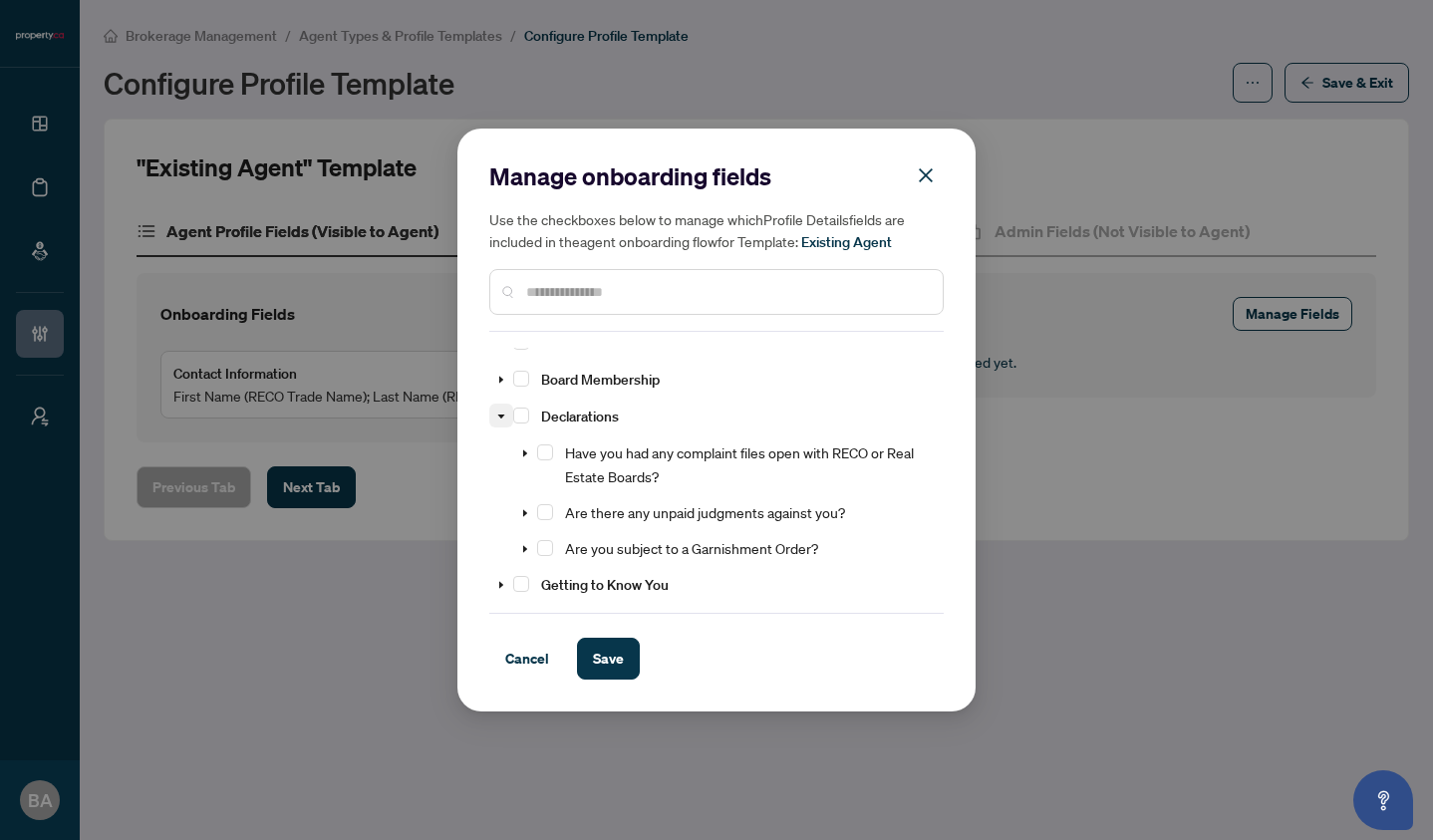 scroll, scrollTop: 230, scrollLeft: 0, axis: vertical 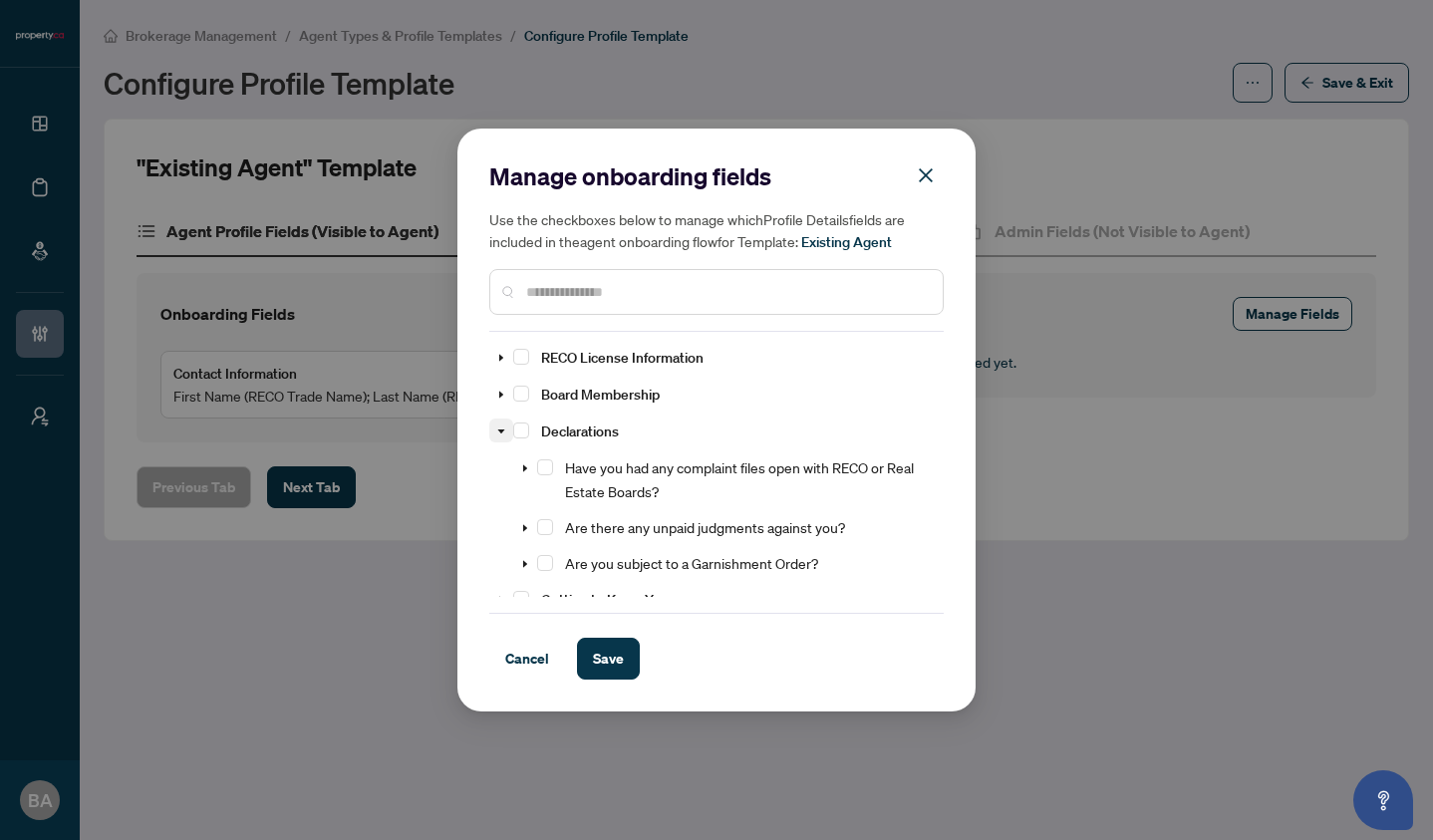 click 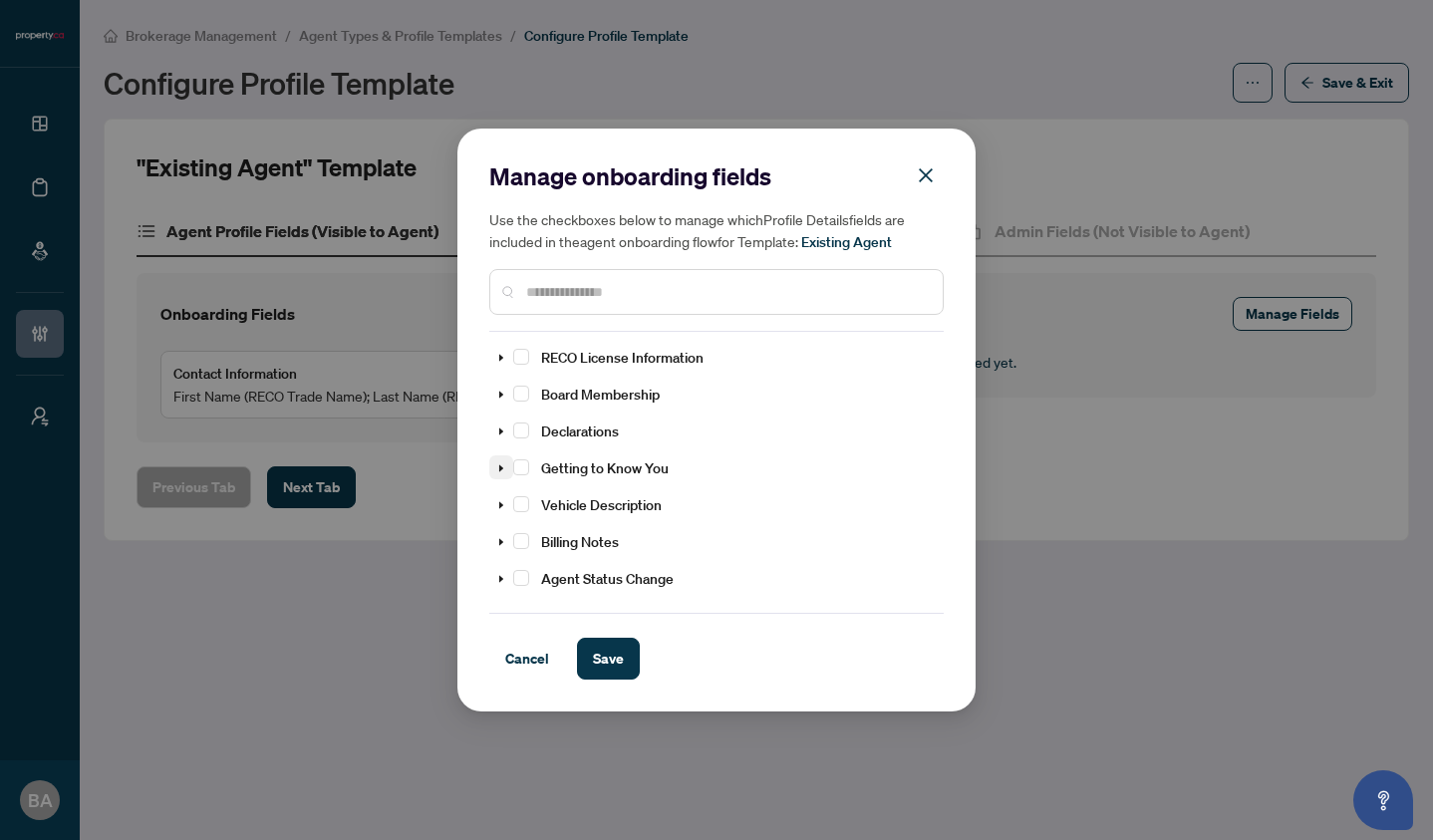 click at bounding box center (501, 467) 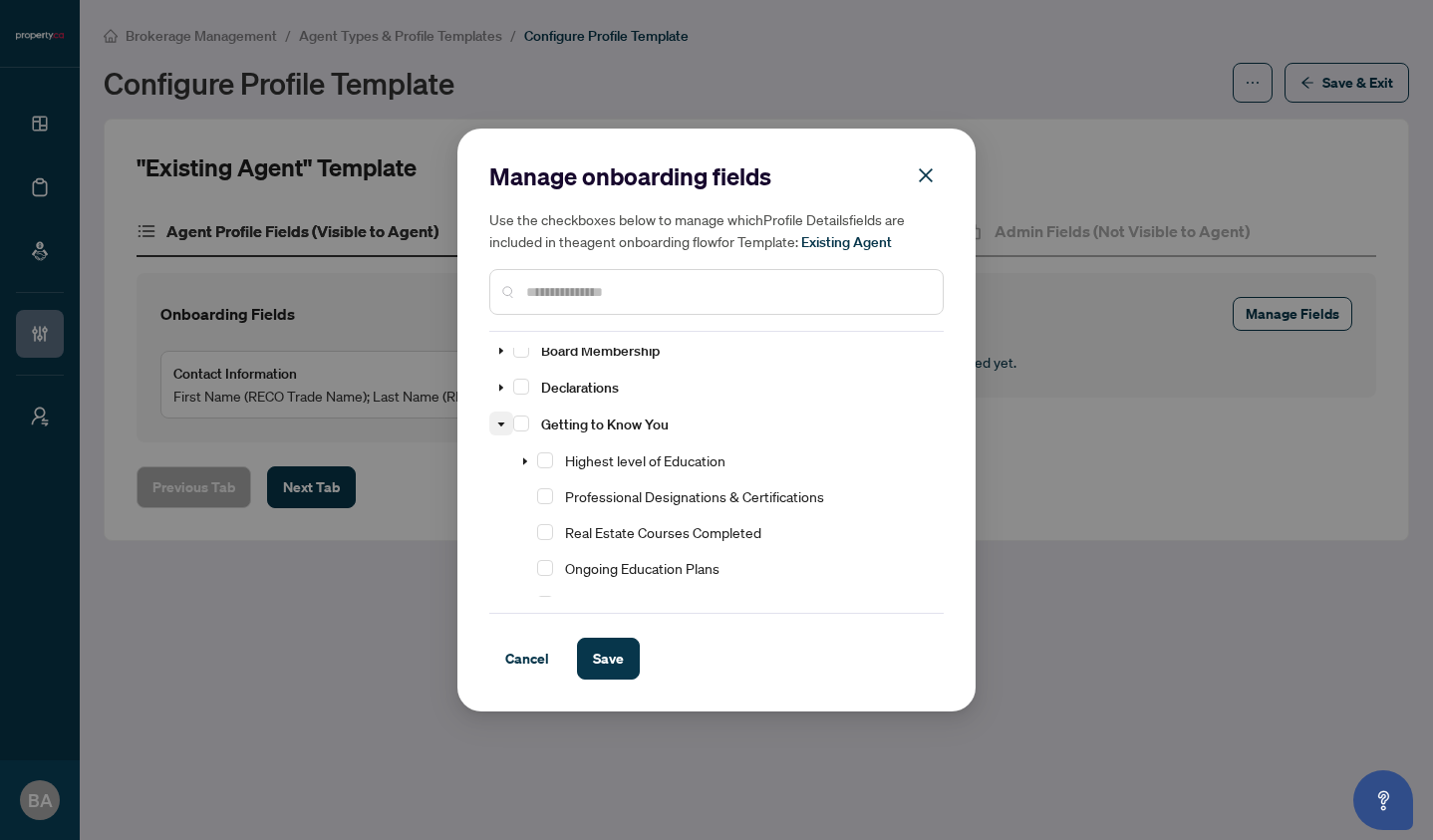 click 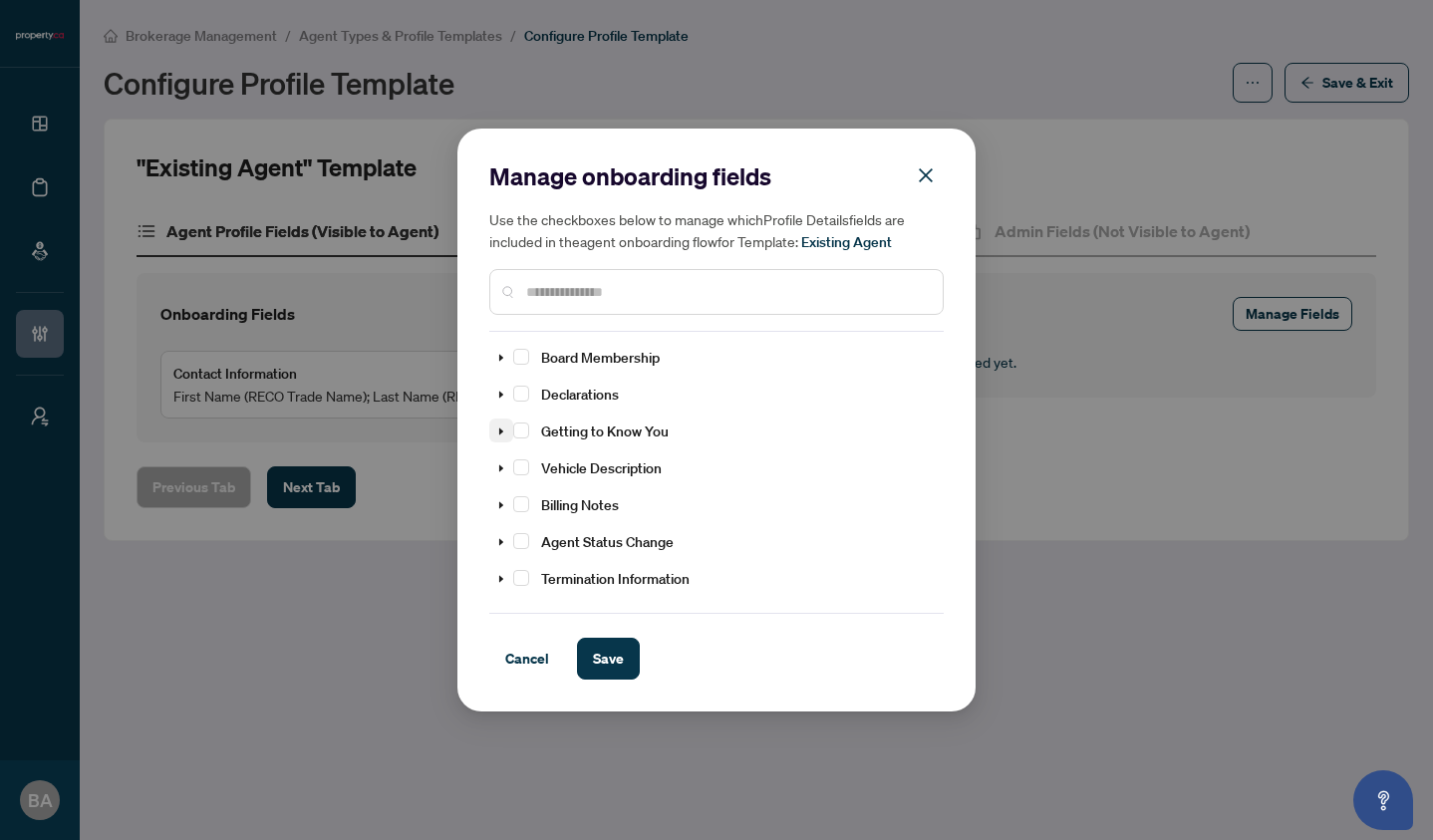 scroll, scrollTop: 253, scrollLeft: 0, axis: vertical 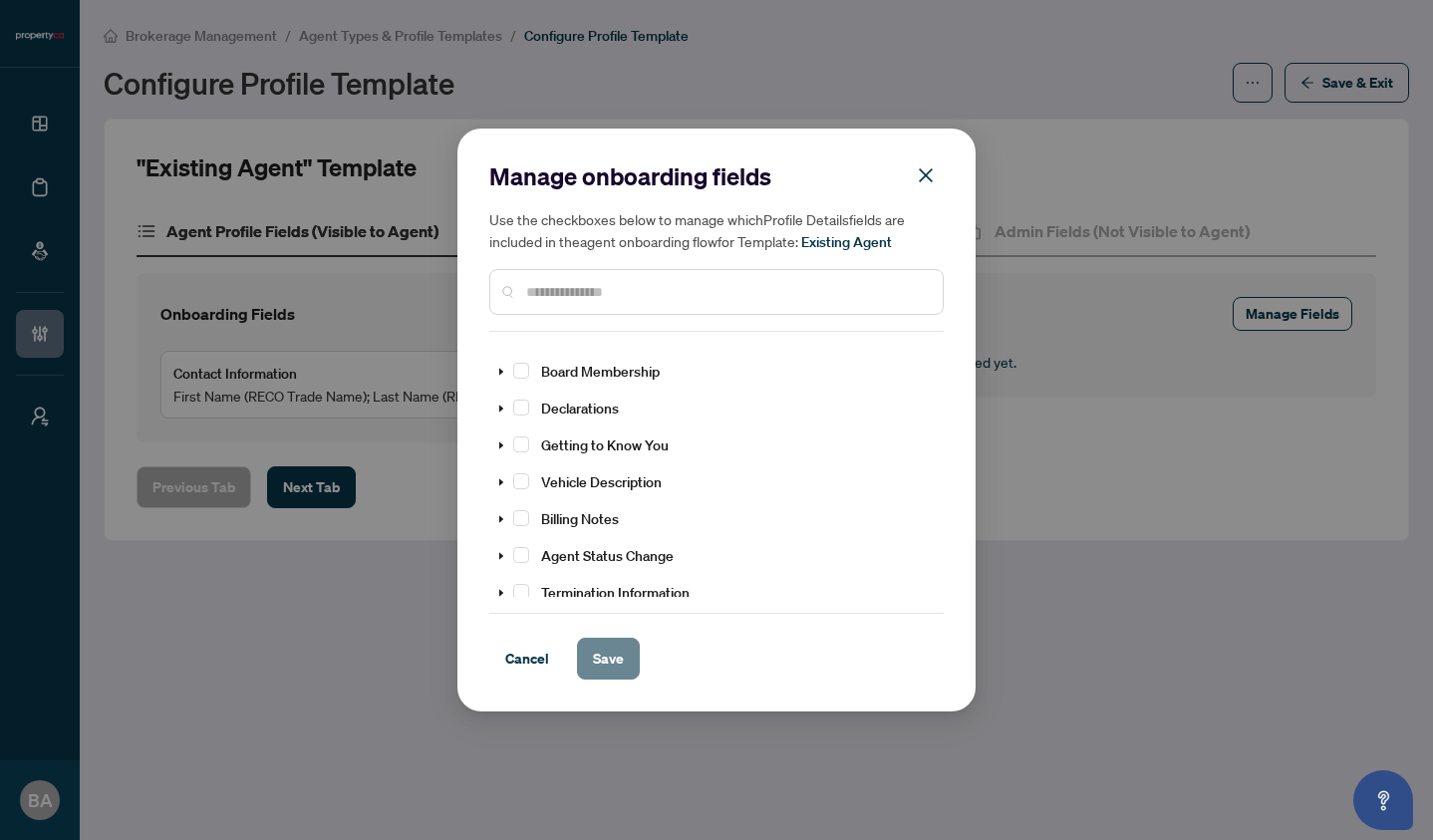 click on "Save" at bounding box center [608, 659] 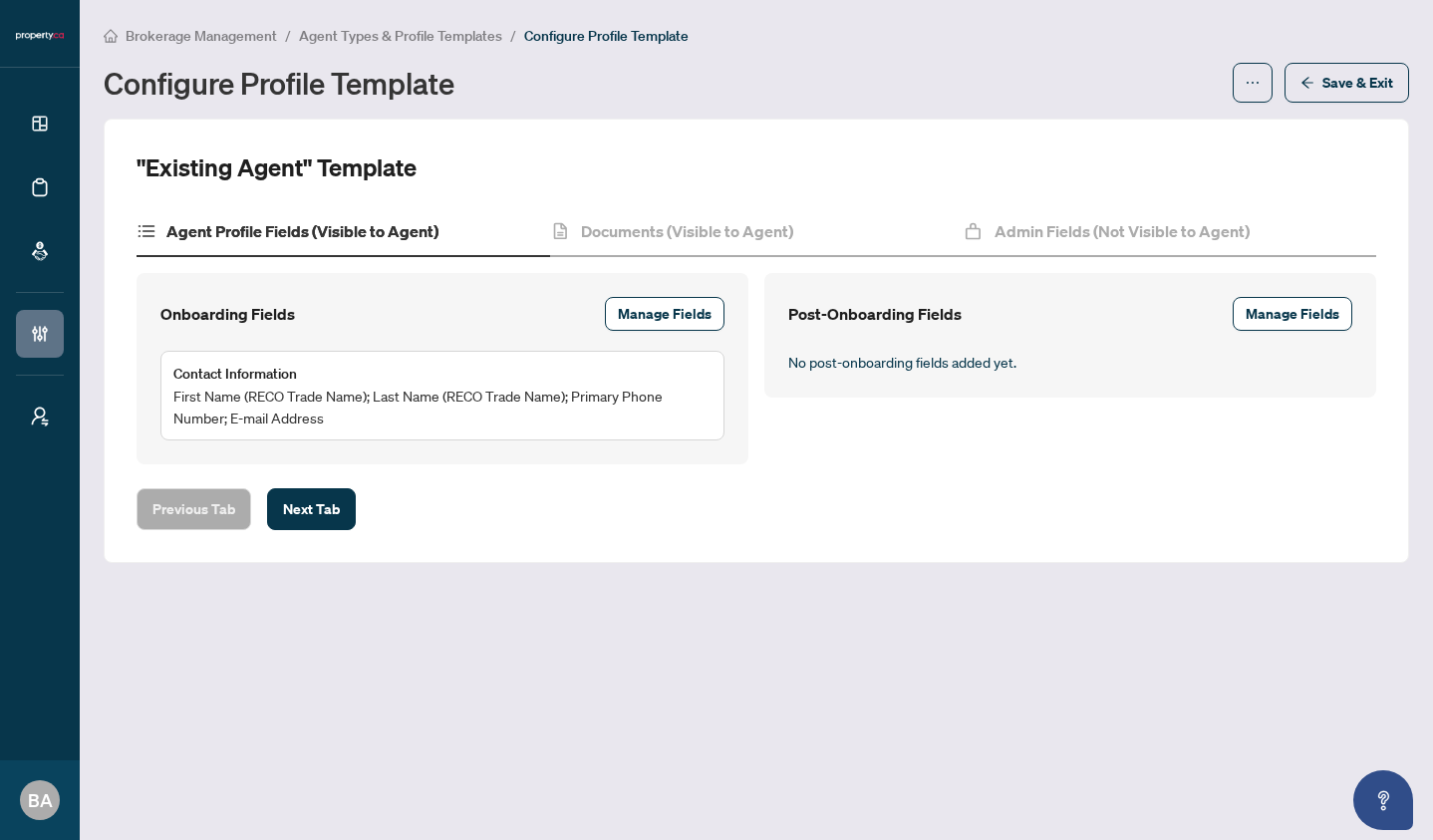click on "Configure Profile Template Save & Exit" at bounding box center (756, 83) 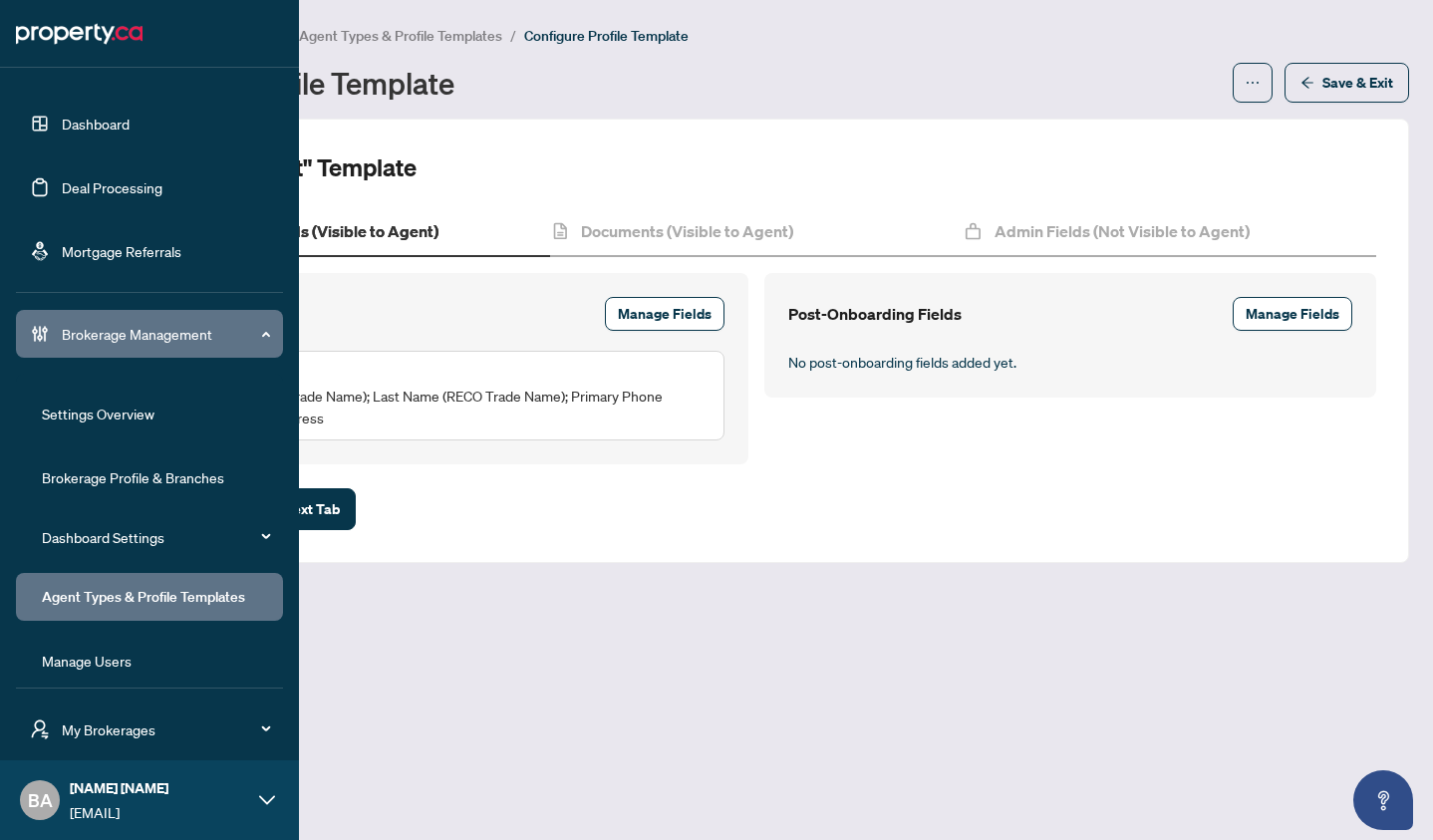 click on "Brokerage Management" at bounding box center (165, 334) 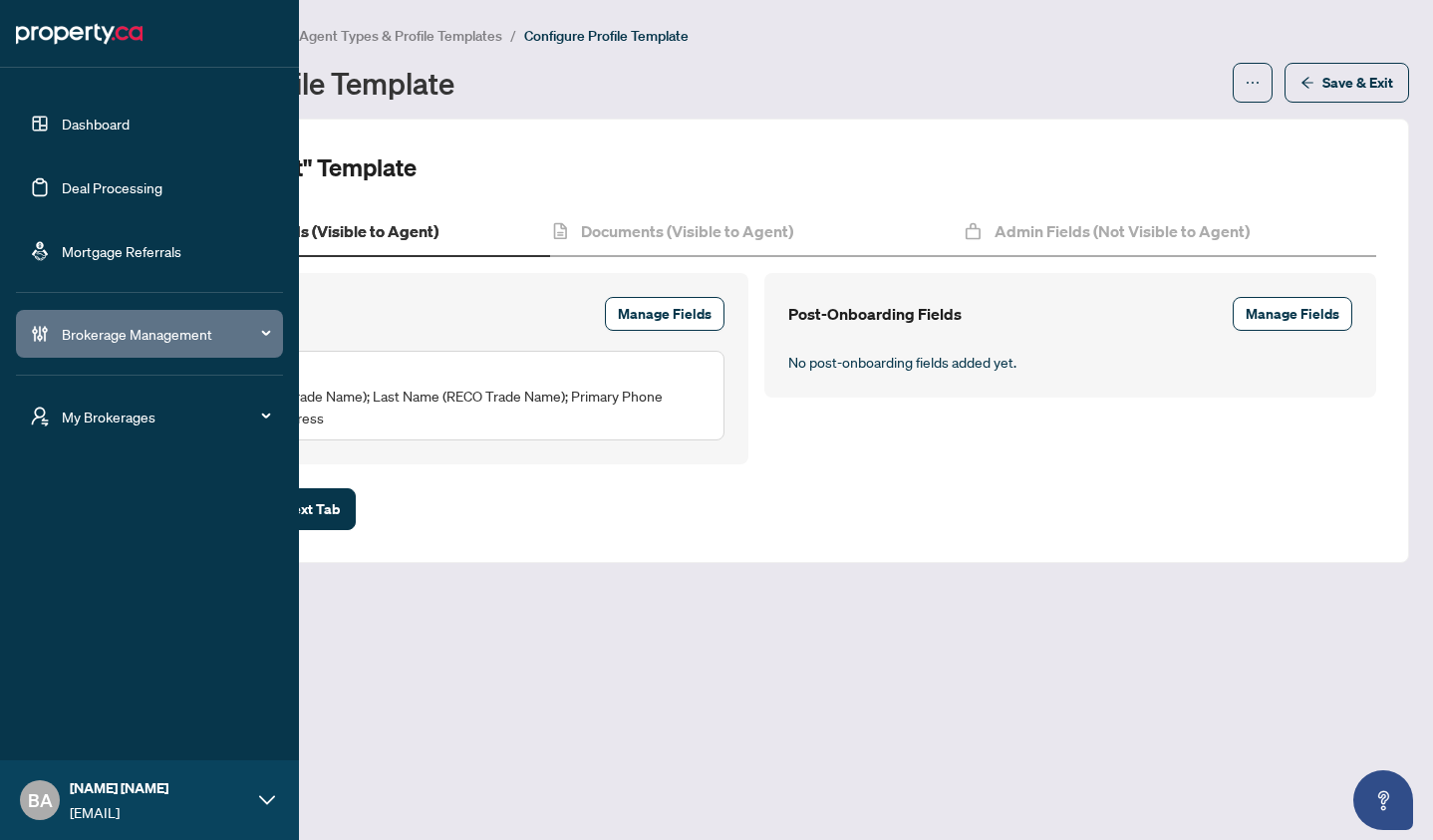 click on "My Brokerages" at bounding box center [165, 417] 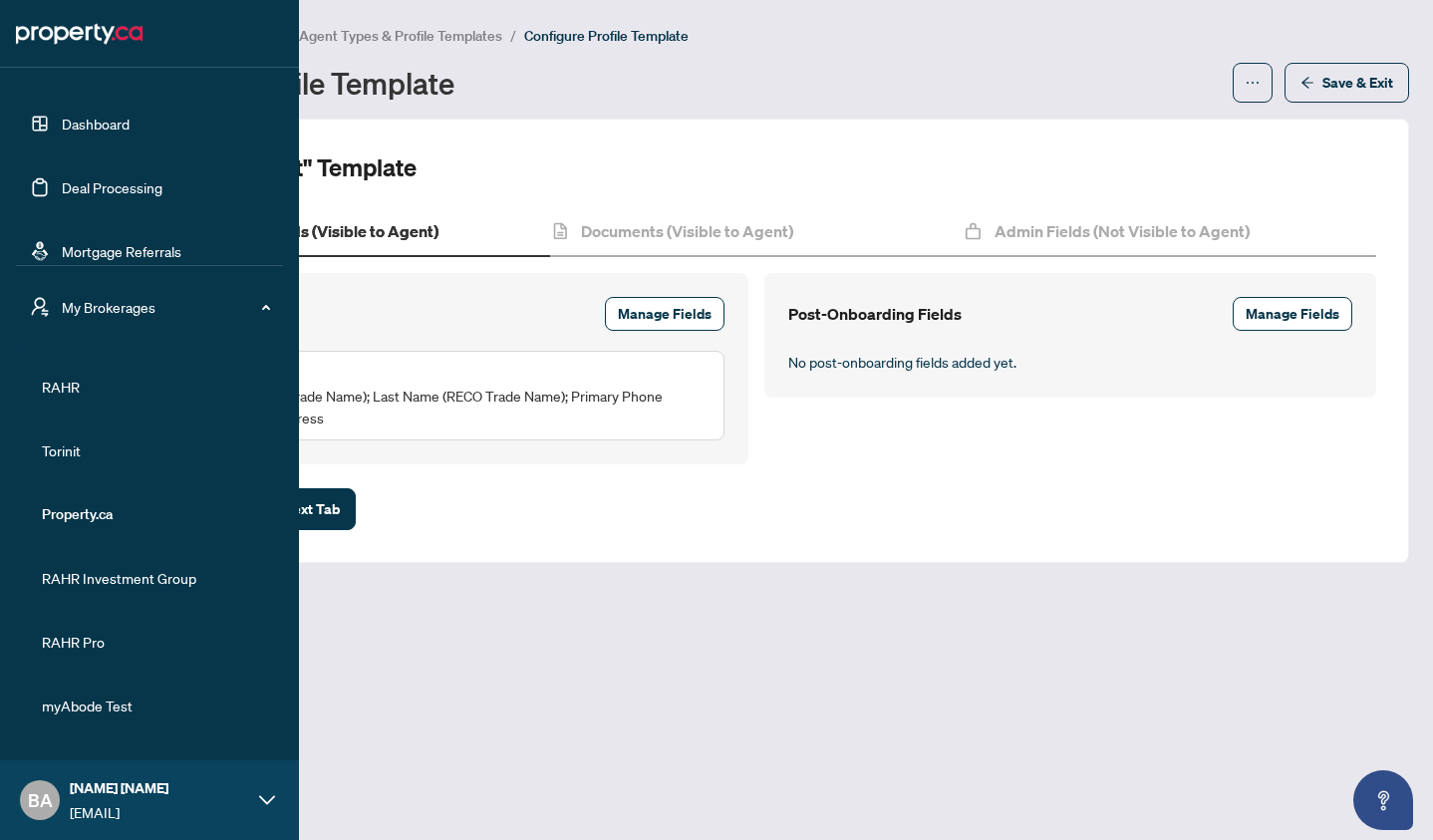 click on "RAHR" at bounding box center (155, 387) 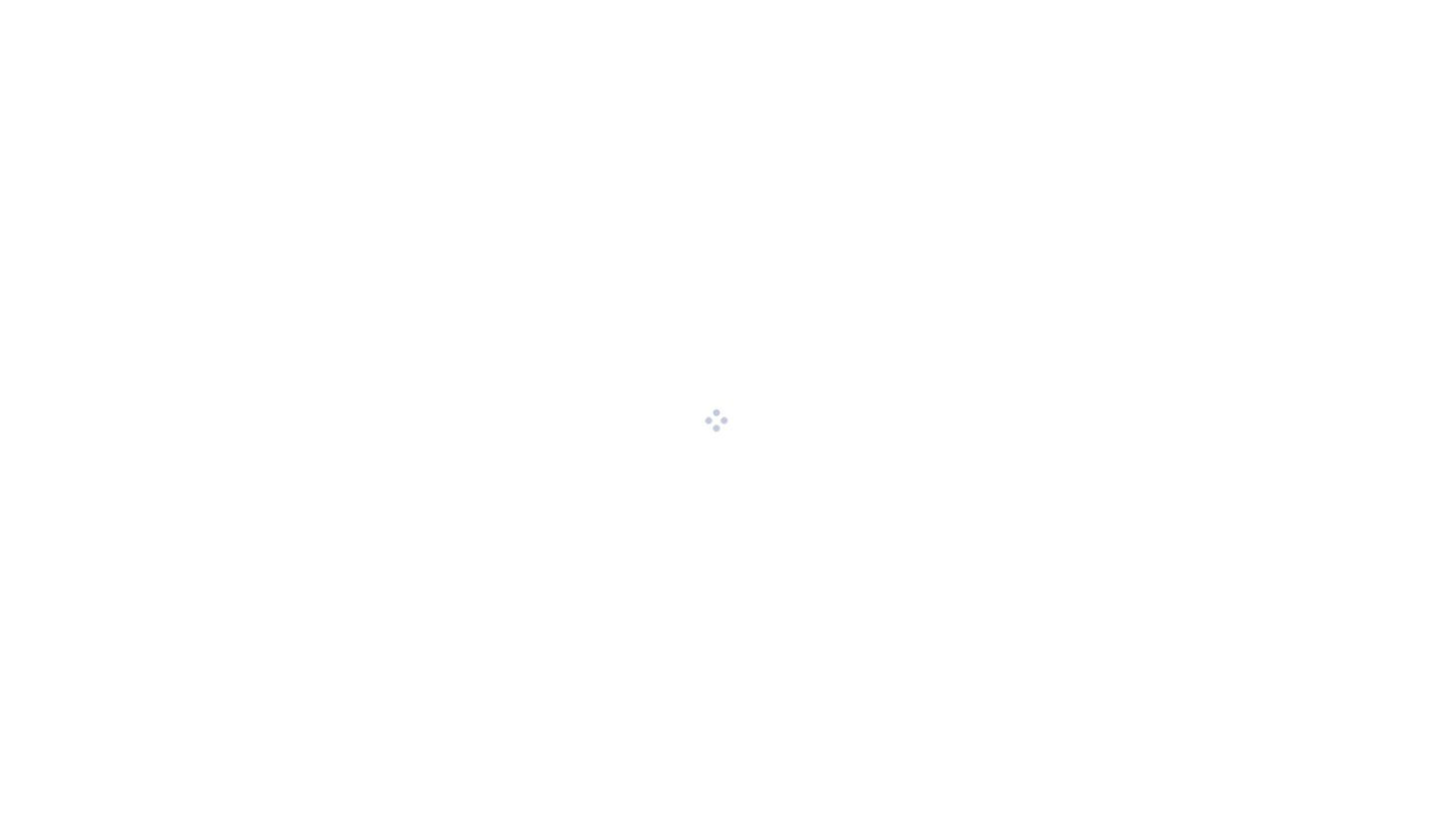 scroll, scrollTop: 0, scrollLeft: 0, axis: both 